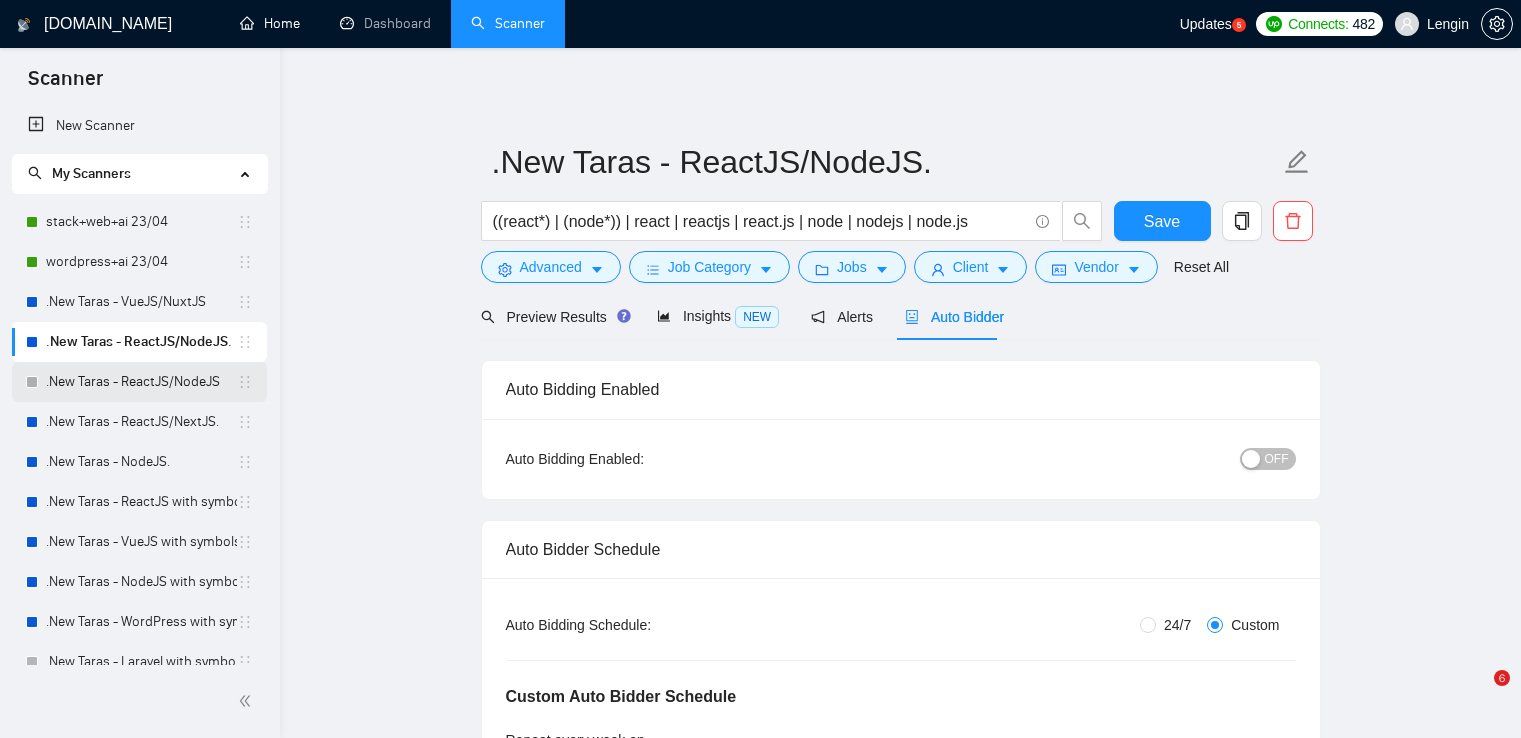 scroll, scrollTop: 0, scrollLeft: 0, axis: both 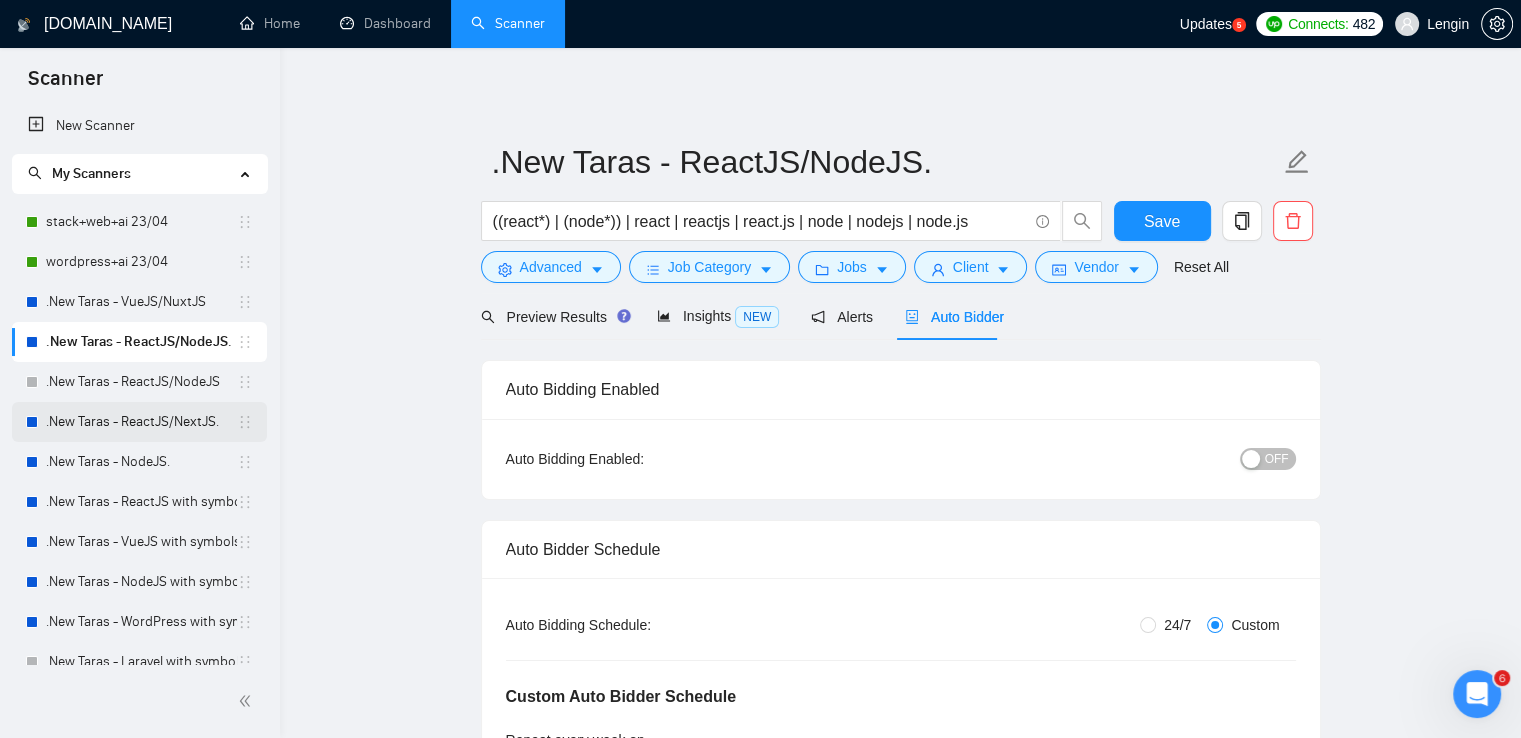 click on ".New Taras - ReactJS/NextJS." at bounding box center [141, 422] 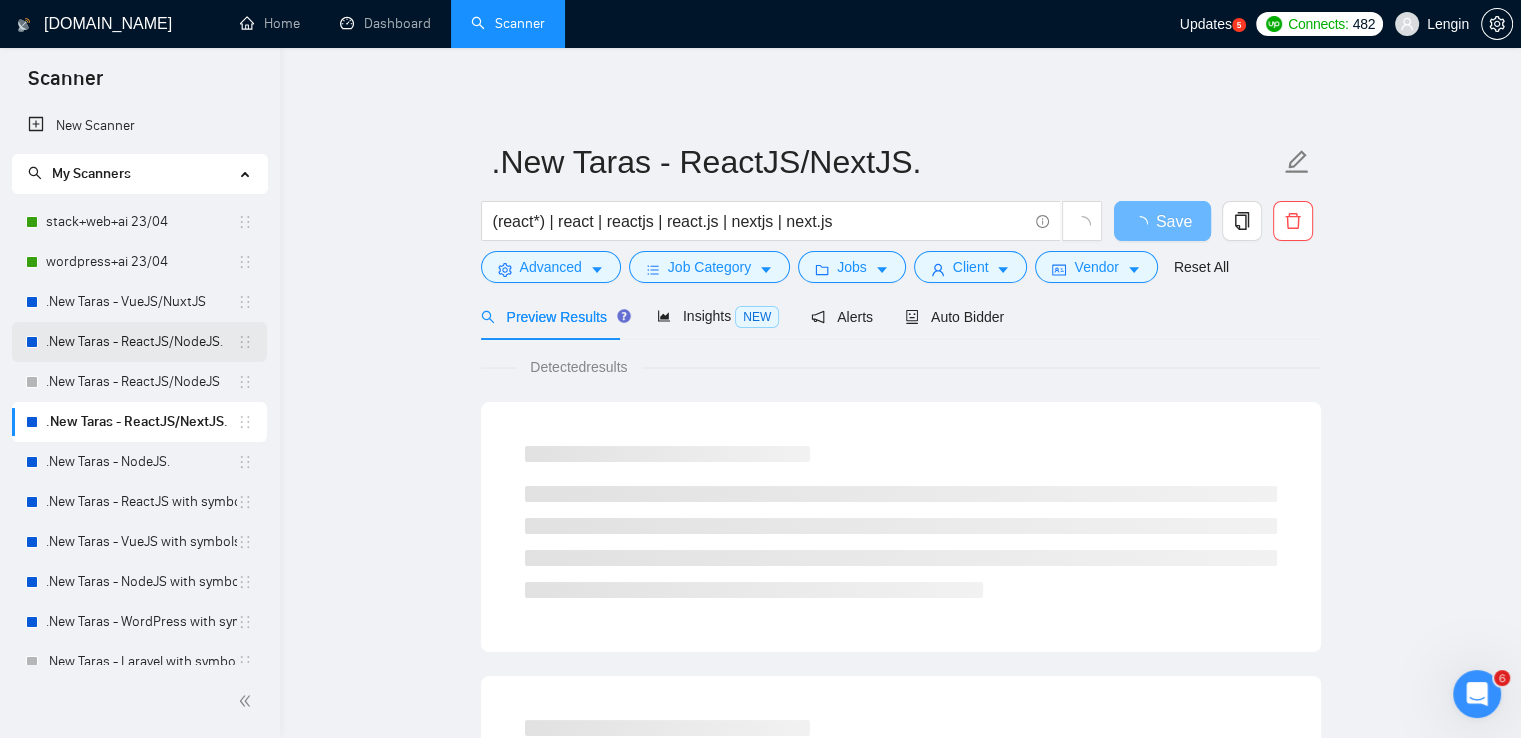 click on ".New Taras - ReactJS/NodeJS." at bounding box center [141, 342] 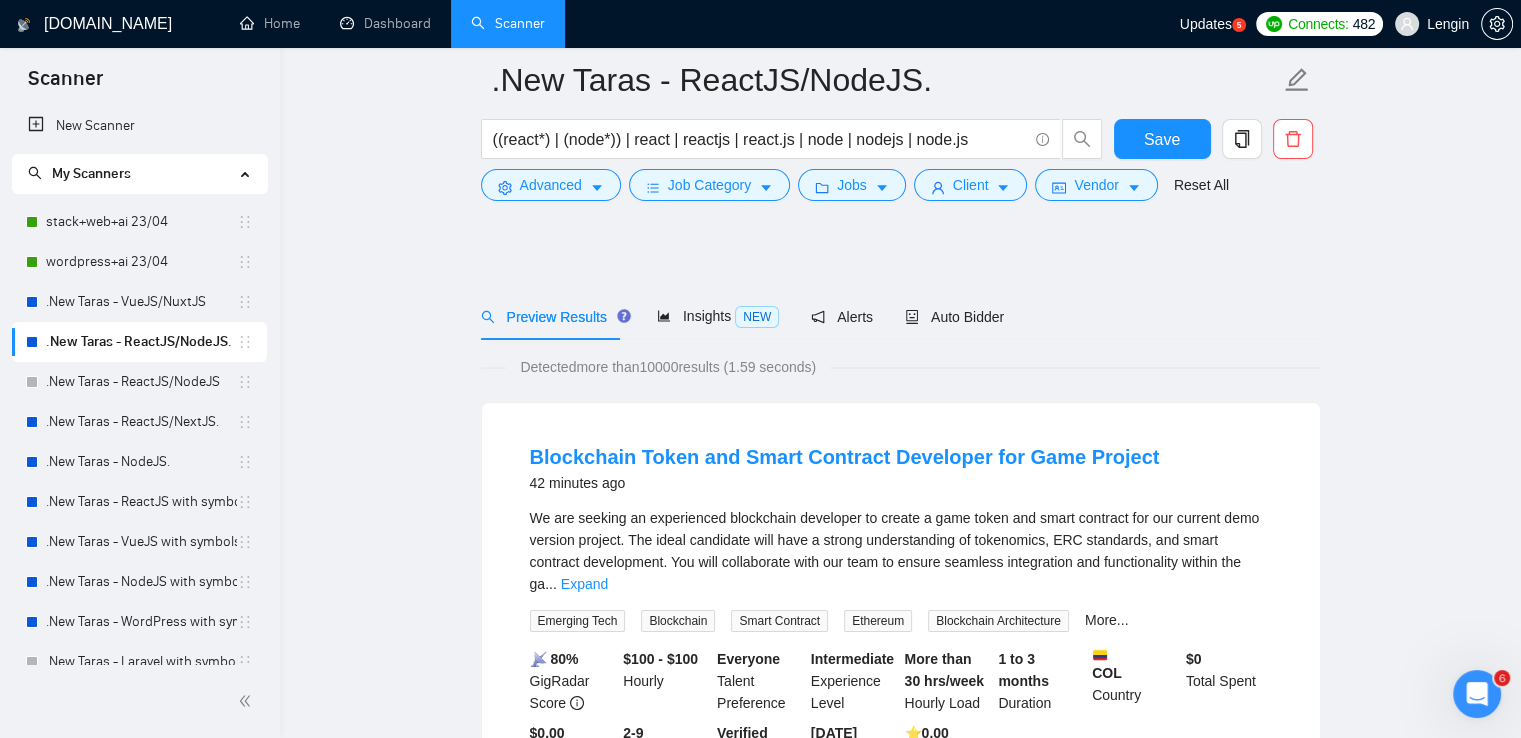 scroll, scrollTop: 344, scrollLeft: 0, axis: vertical 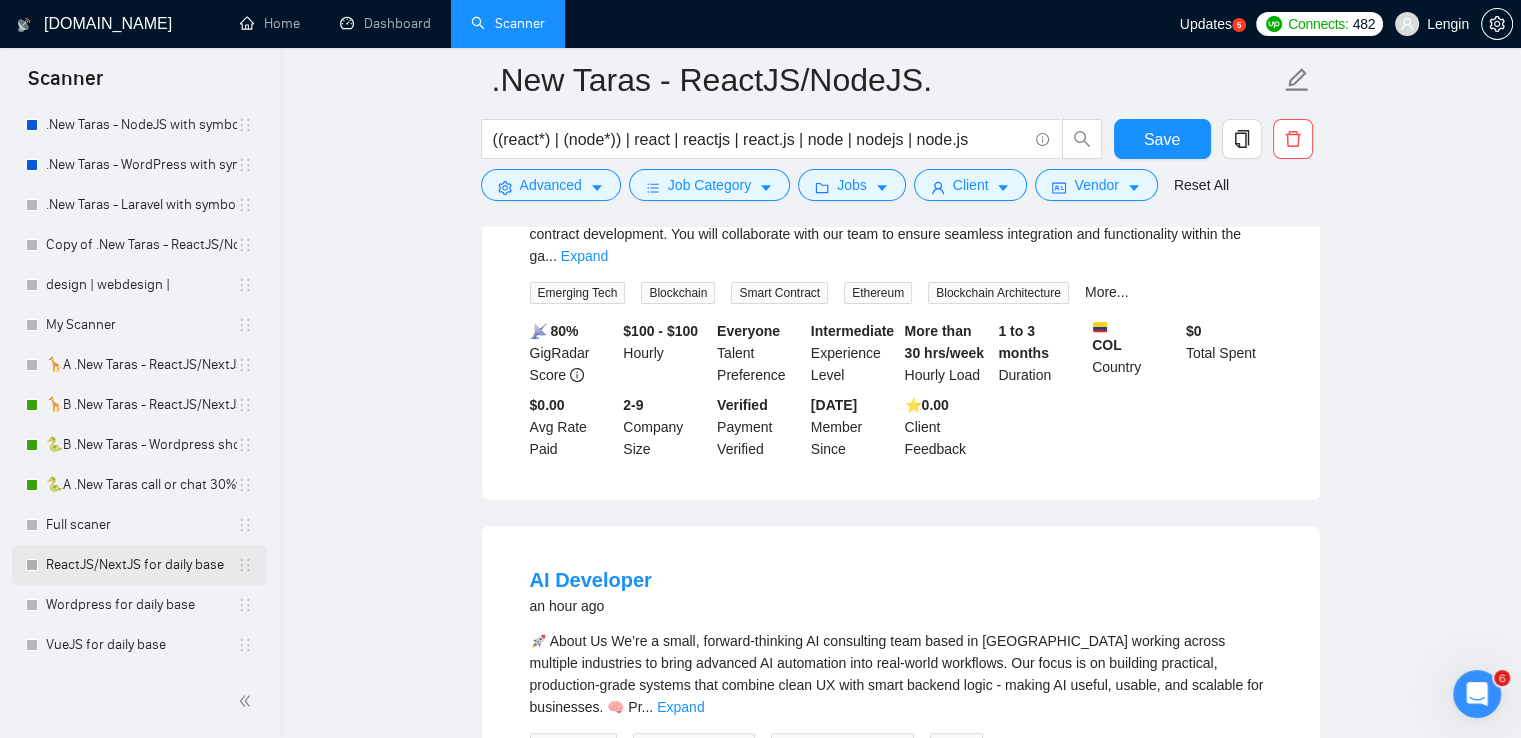 click on "ReactJS/NextJS for daily base" at bounding box center (141, 565) 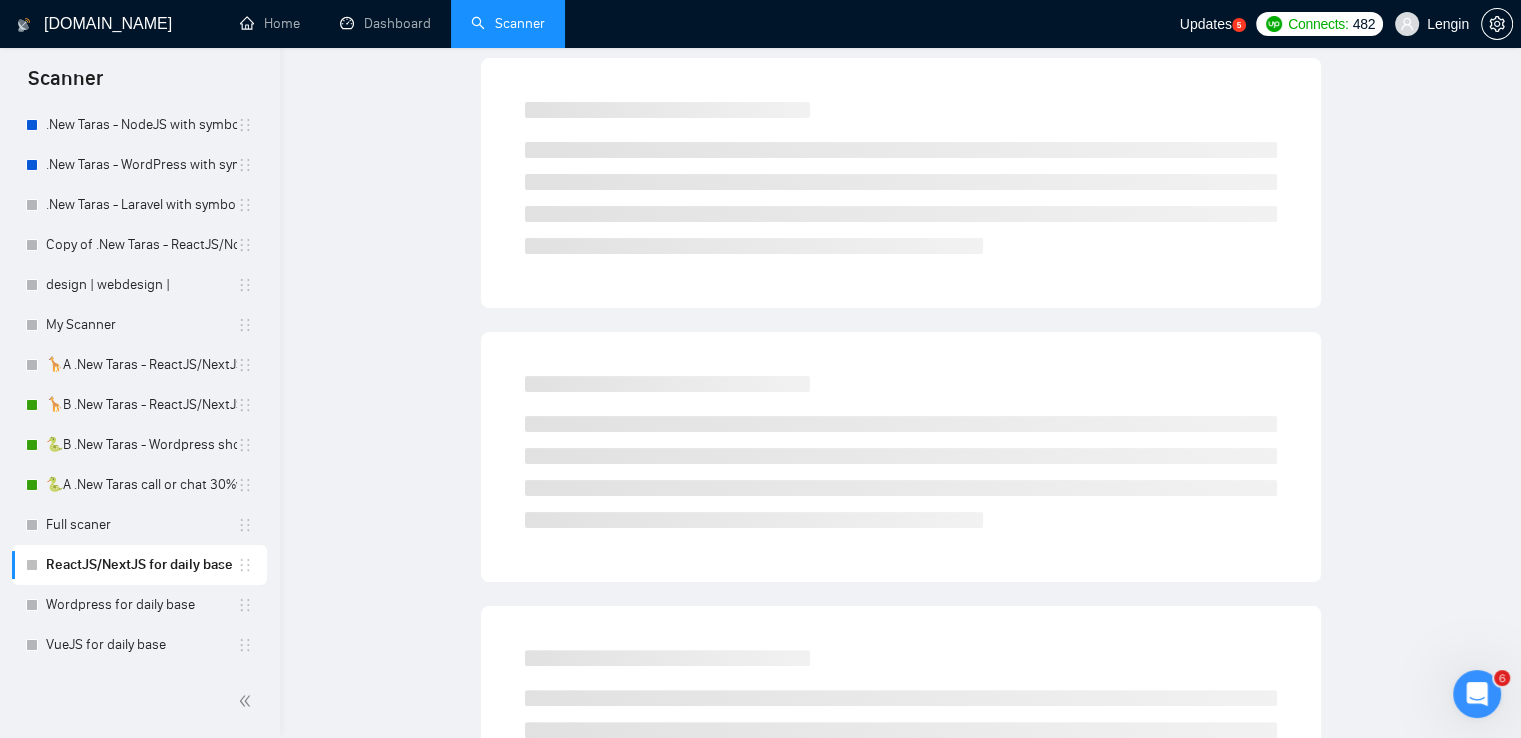 scroll, scrollTop: 0, scrollLeft: 0, axis: both 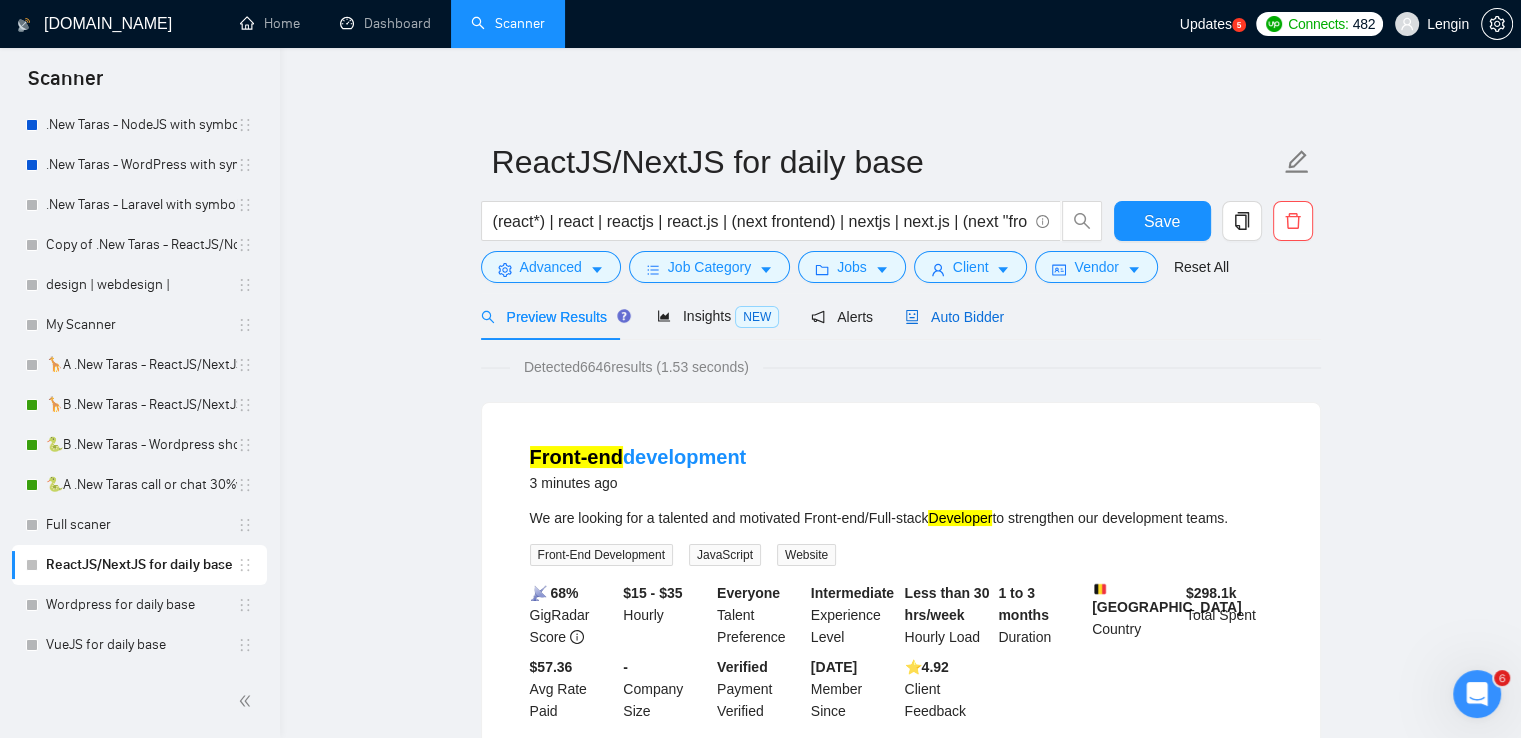 click on "Auto Bidder" at bounding box center [954, 317] 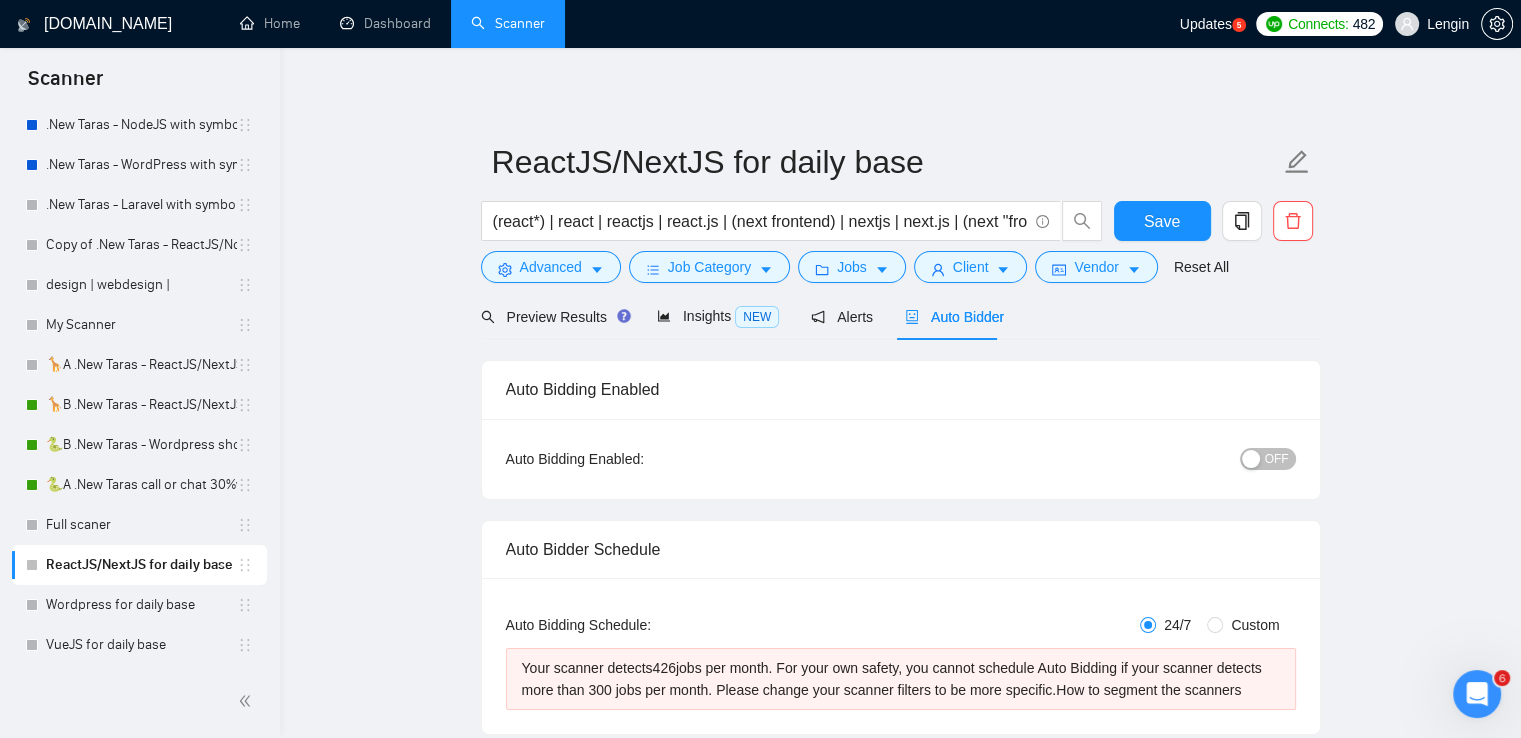 radio on "false" 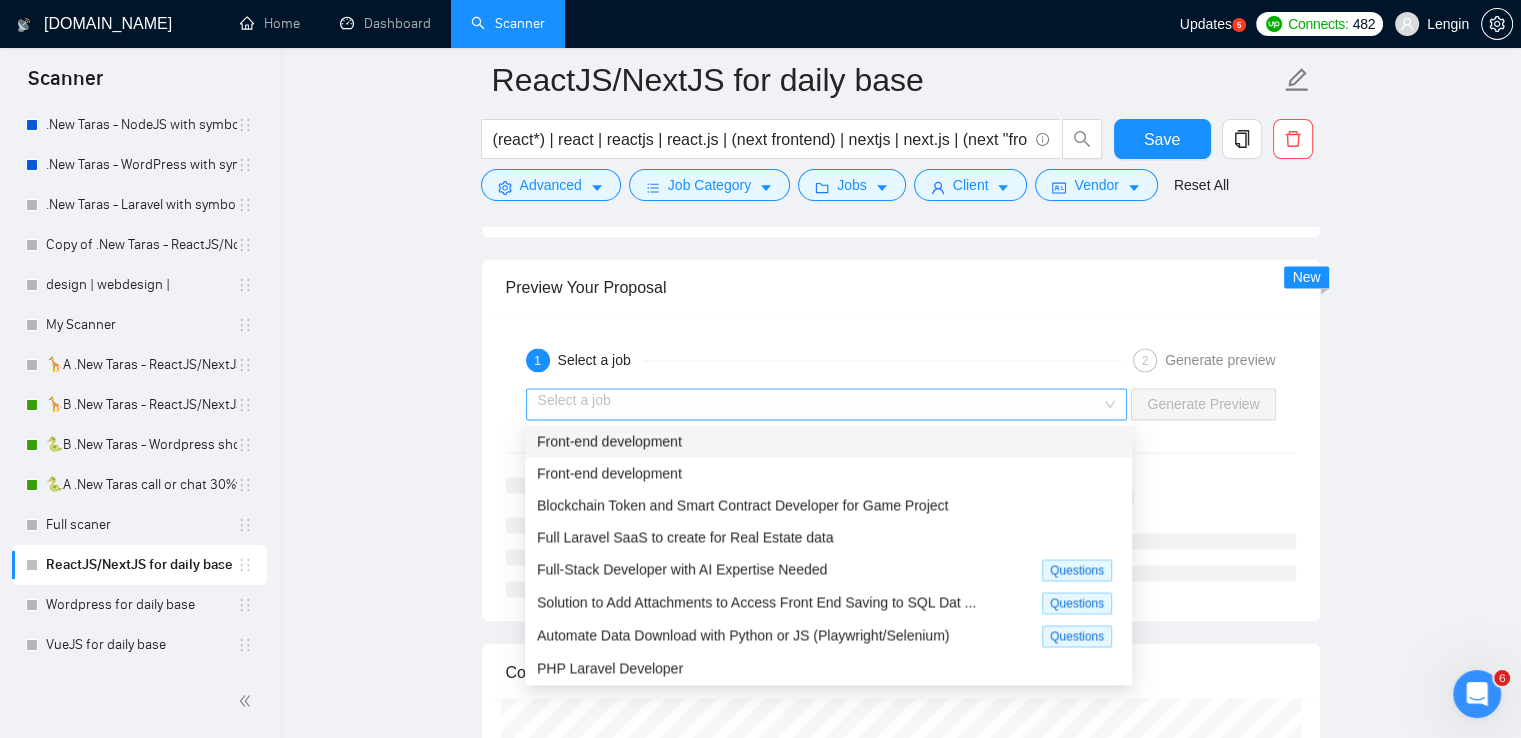 click on "Select a job" at bounding box center [827, 404] 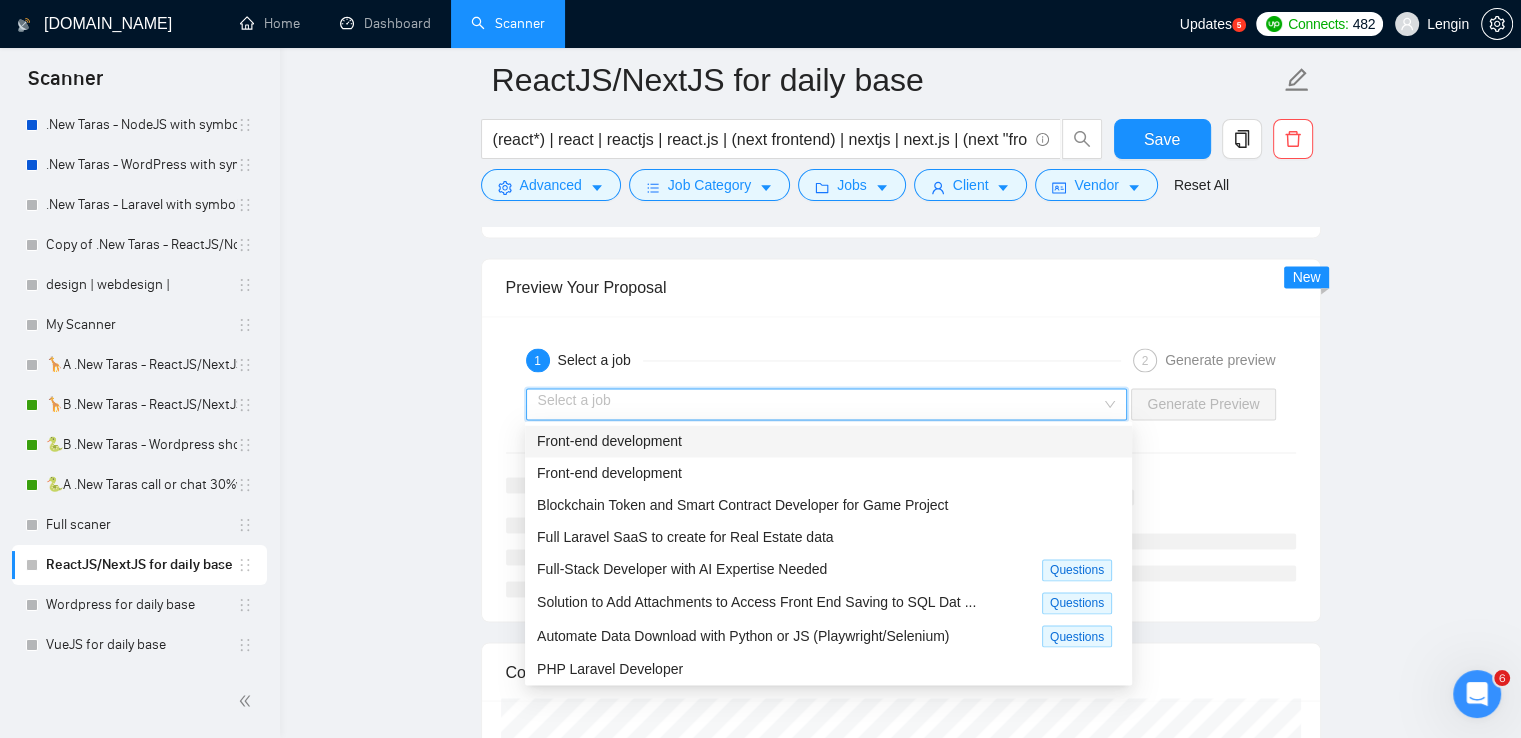 click on "Front-end development" at bounding box center [828, 441] 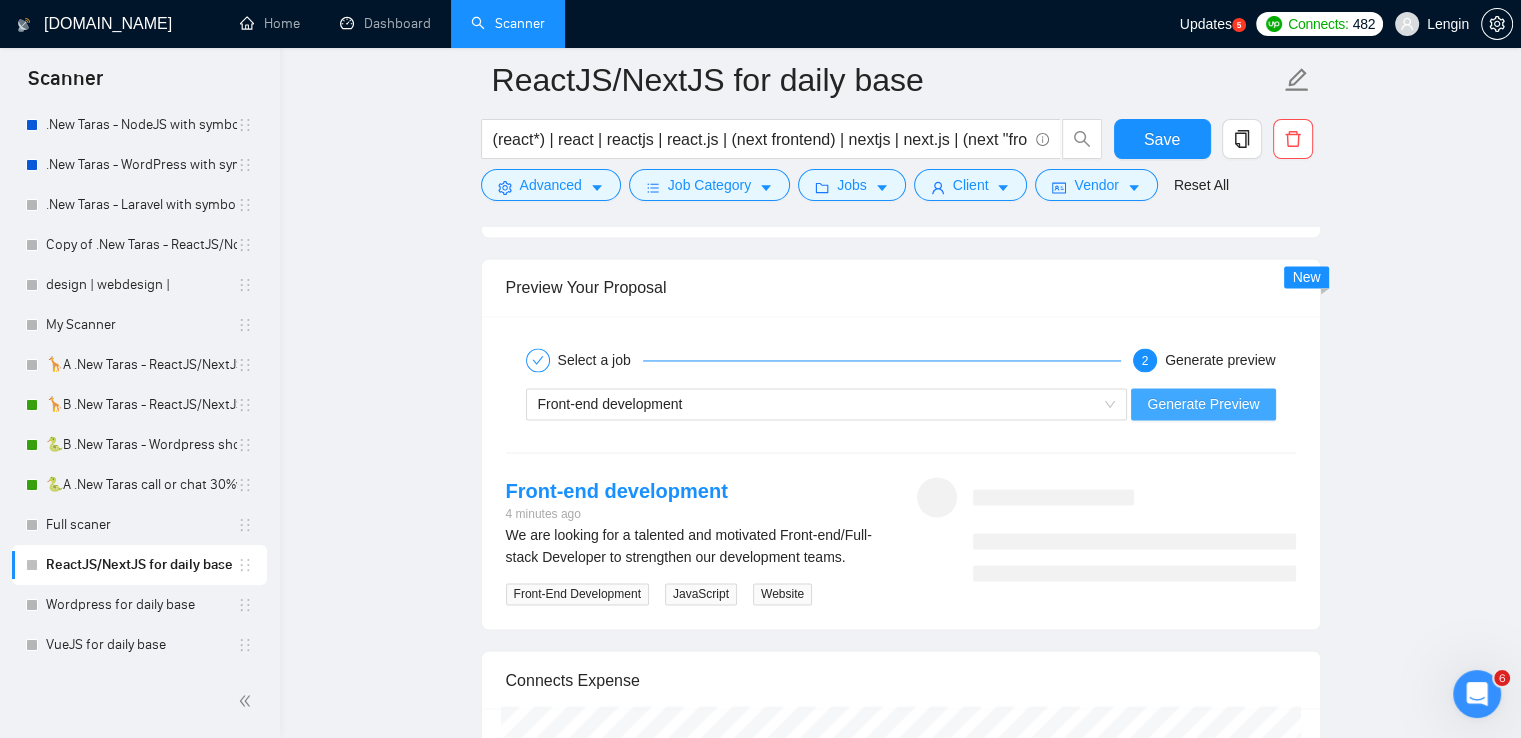click on "Generate Preview" at bounding box center (1203, 404) 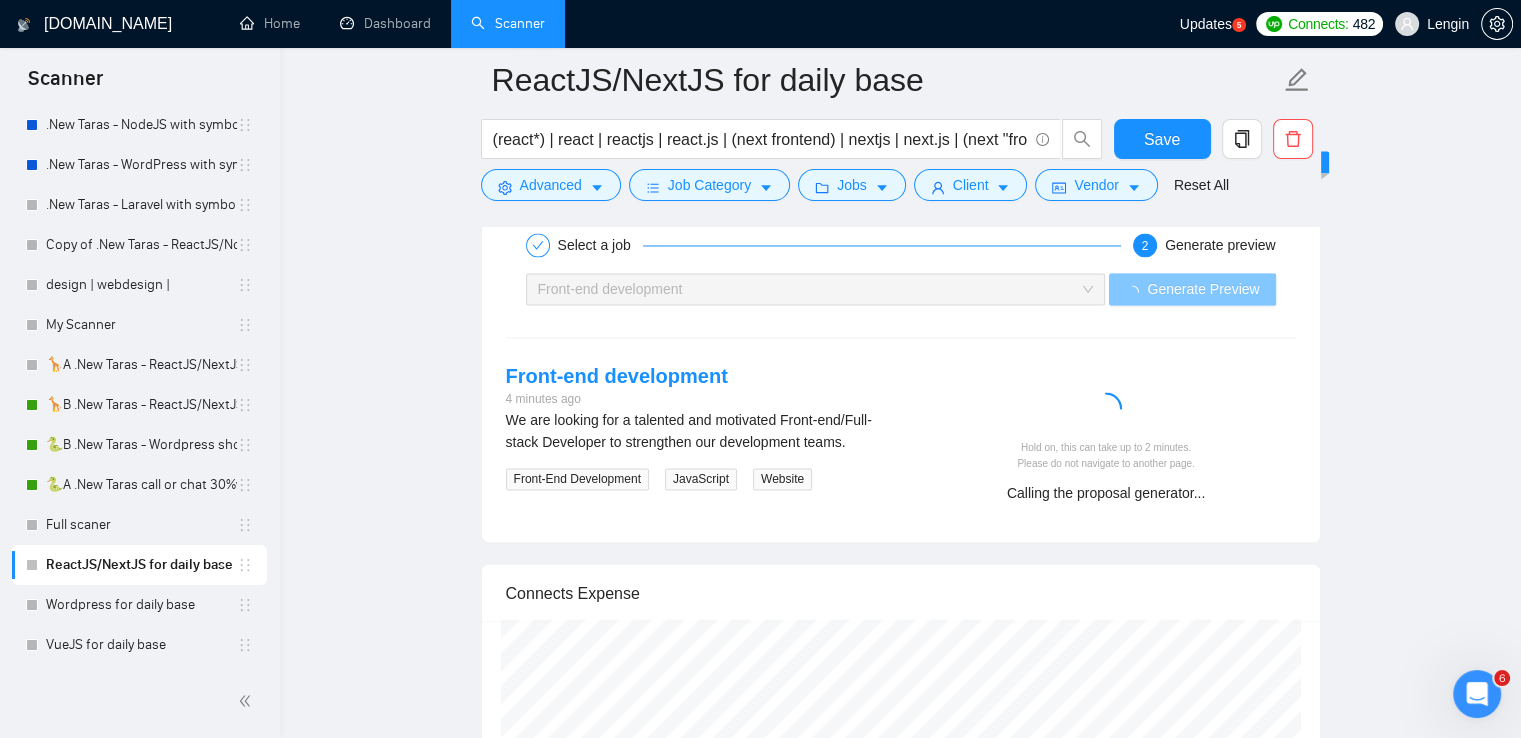 scroll, scrollTop: 3306, scrollLeft: 0, axis: vertical 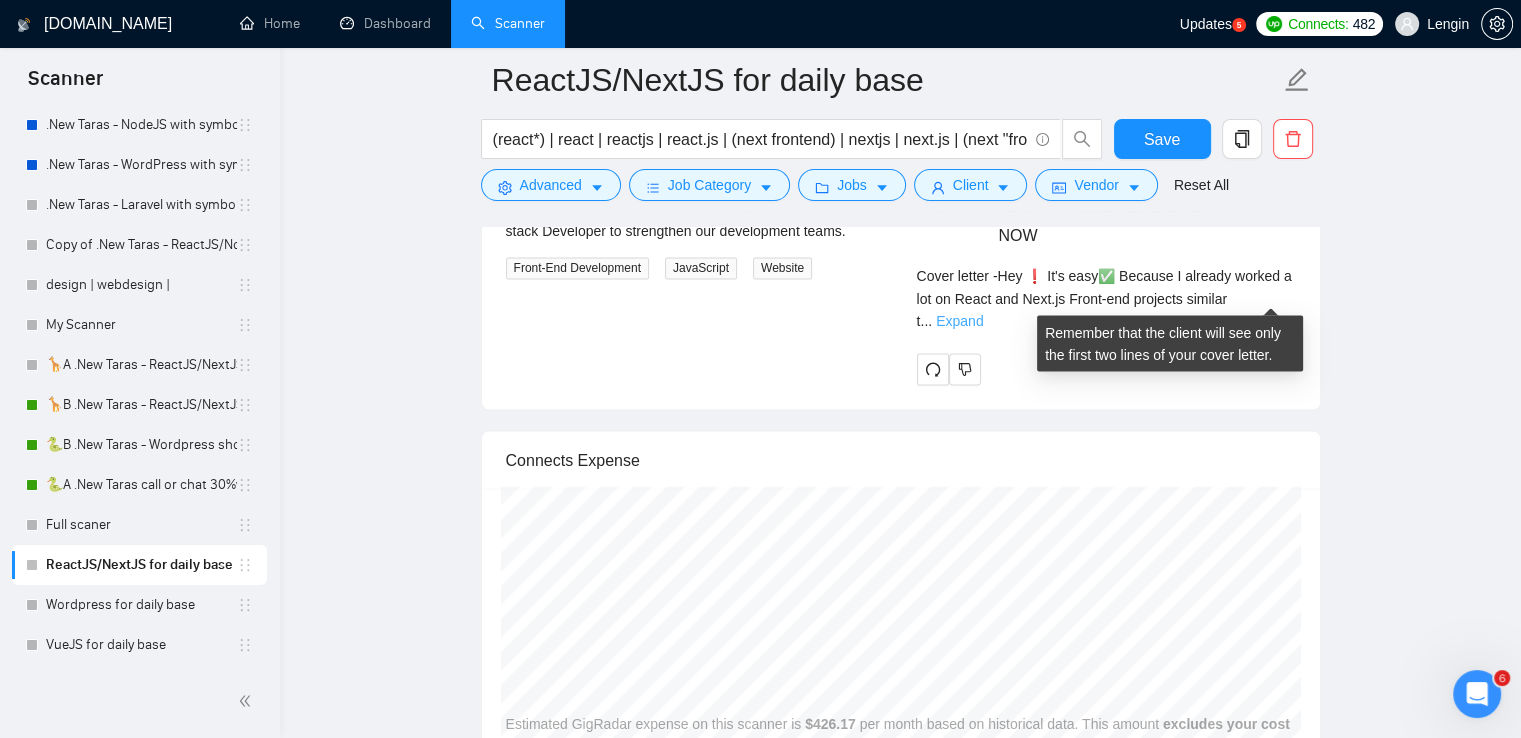 click on "Expand" at bounding box center [959, 320] 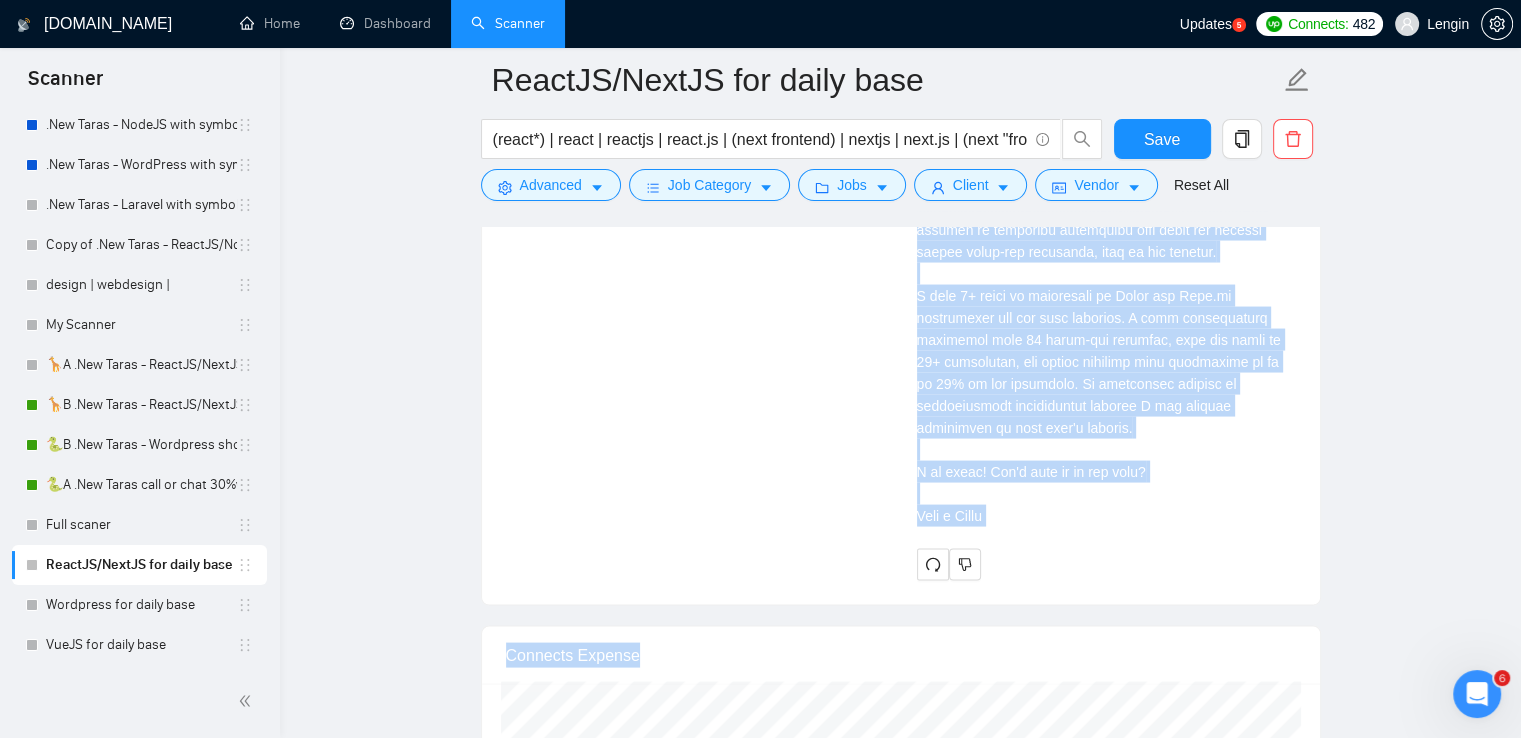 scroll, scrollTop: 4012, scrollLeft: 0, axis: vertical 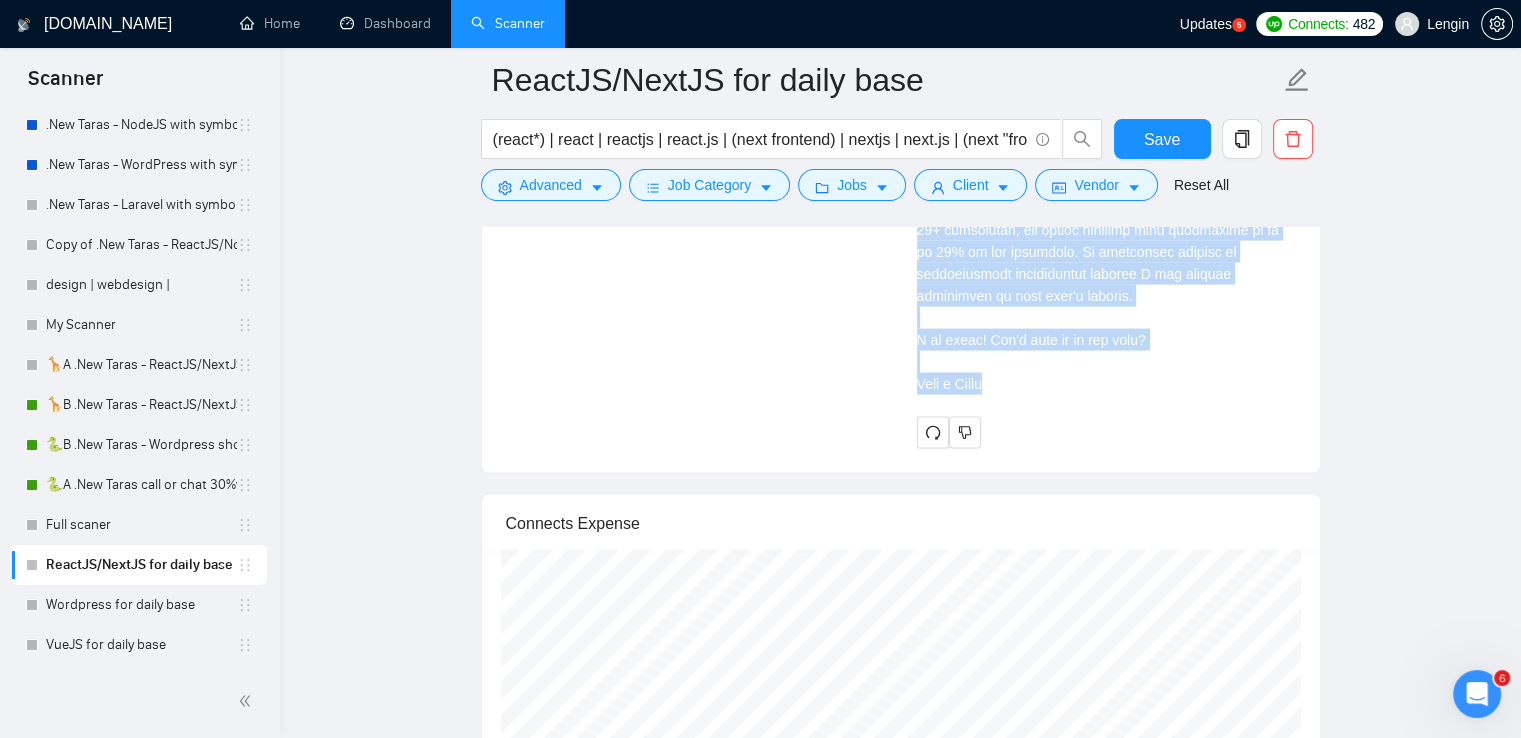 drag, startPoint x: 1026, startPoint y: 308, endPoint x: 1037, endPoint y: 372, distance: 64.93843 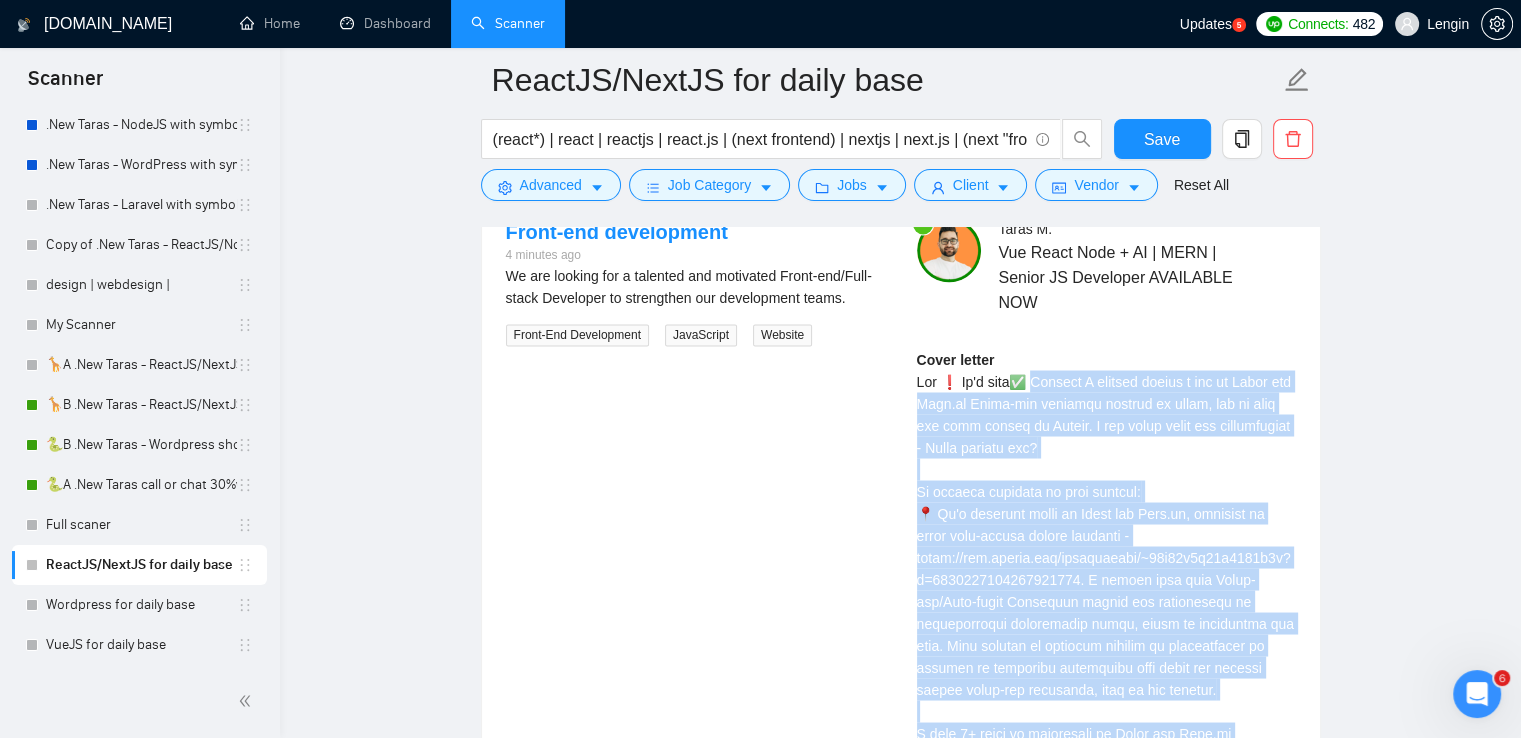 scroll, scrollTop: 3444, scrollLeft: 0, axis: vertical 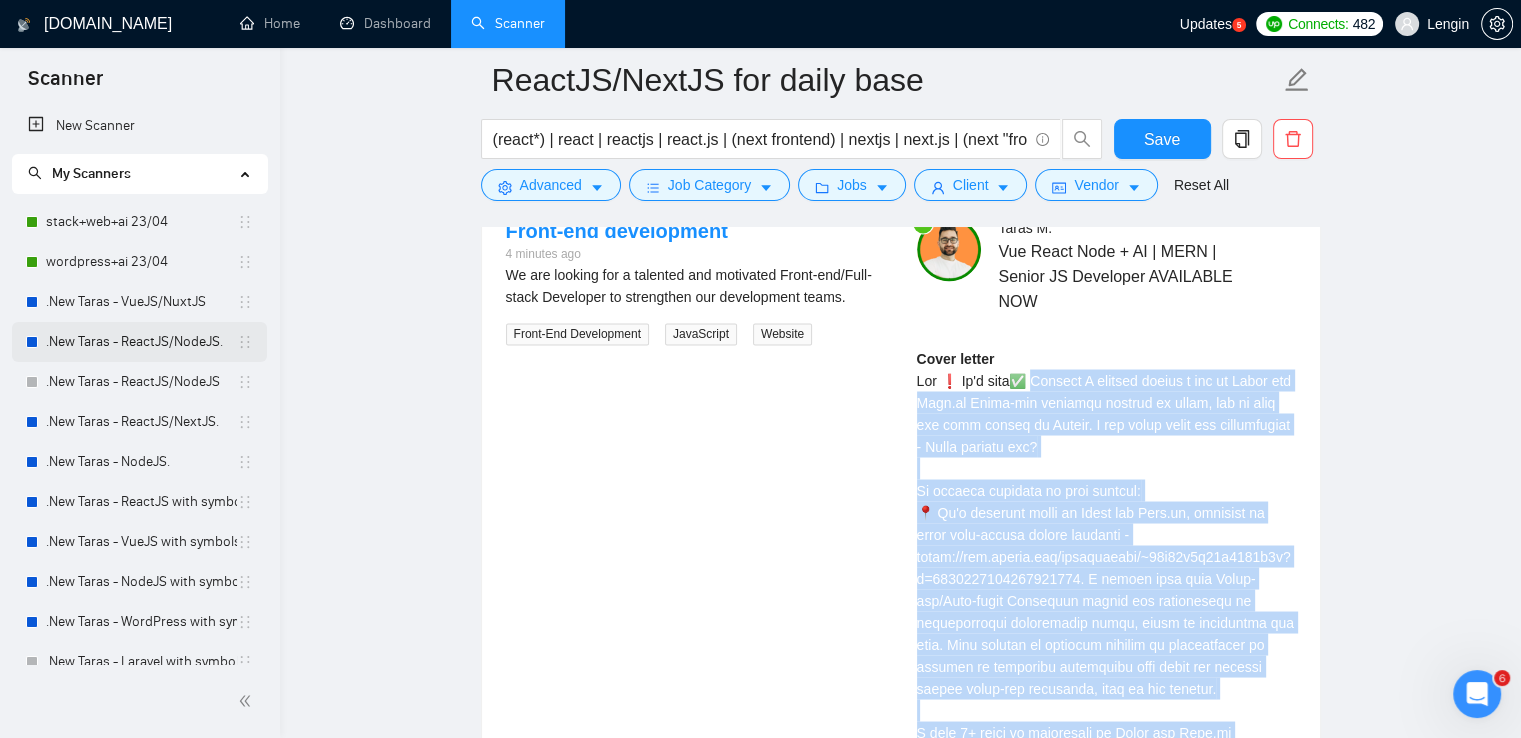 click on ".New Taras - ReactJS/NodeJS." at bounding box center (141, 342) 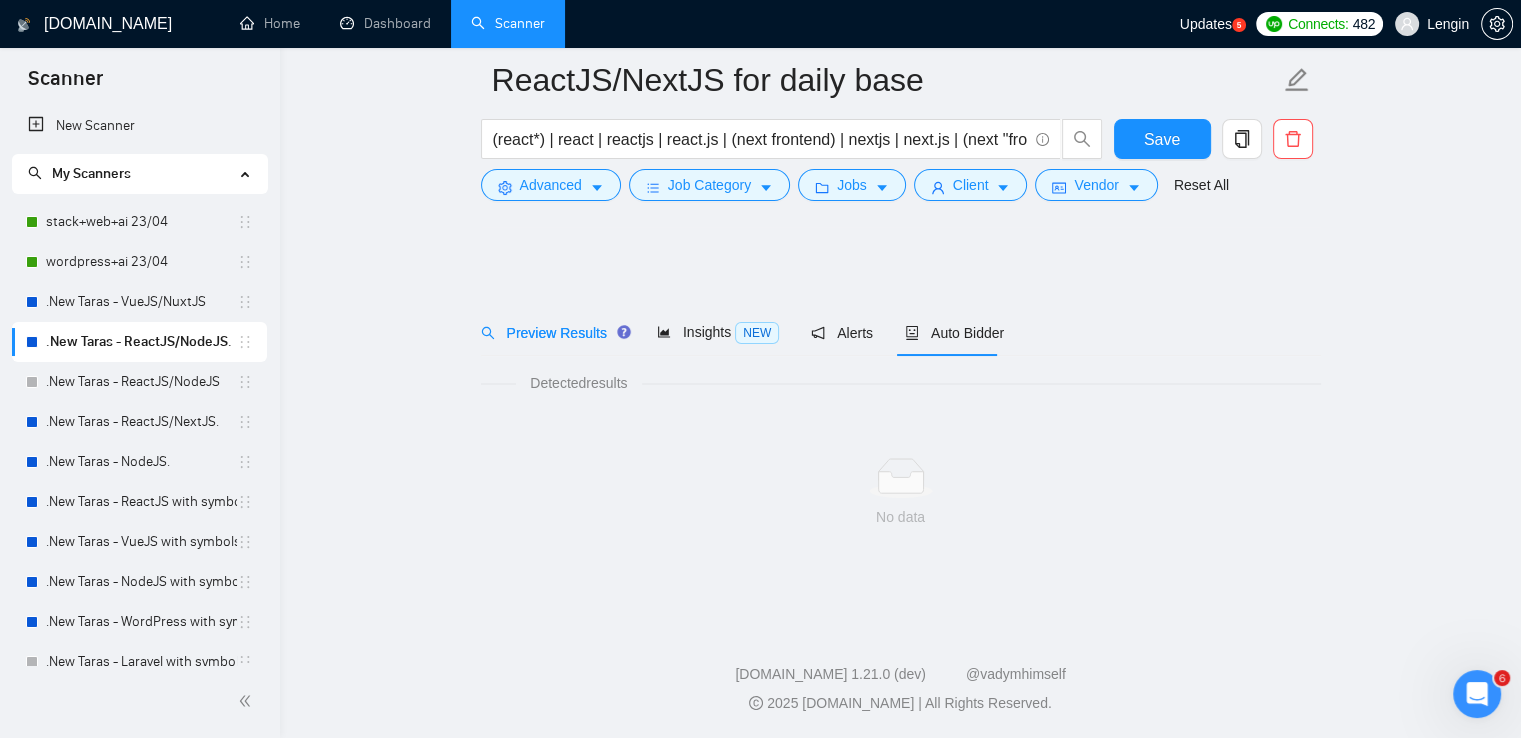 scroll, scrollTop: 0, scrollLeft: 0, axis: both 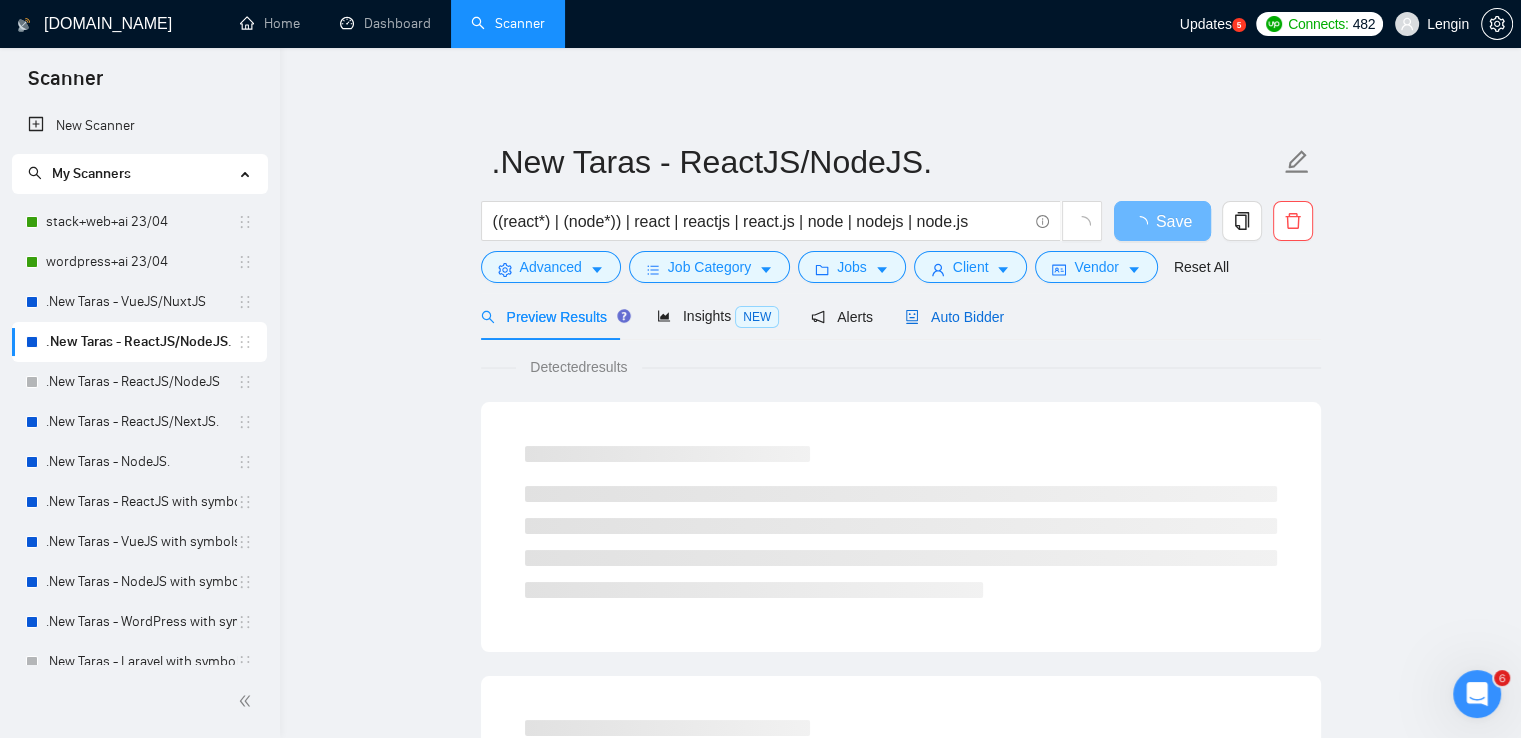 click on "Auto Bidder" at bounding box center [954, 317] 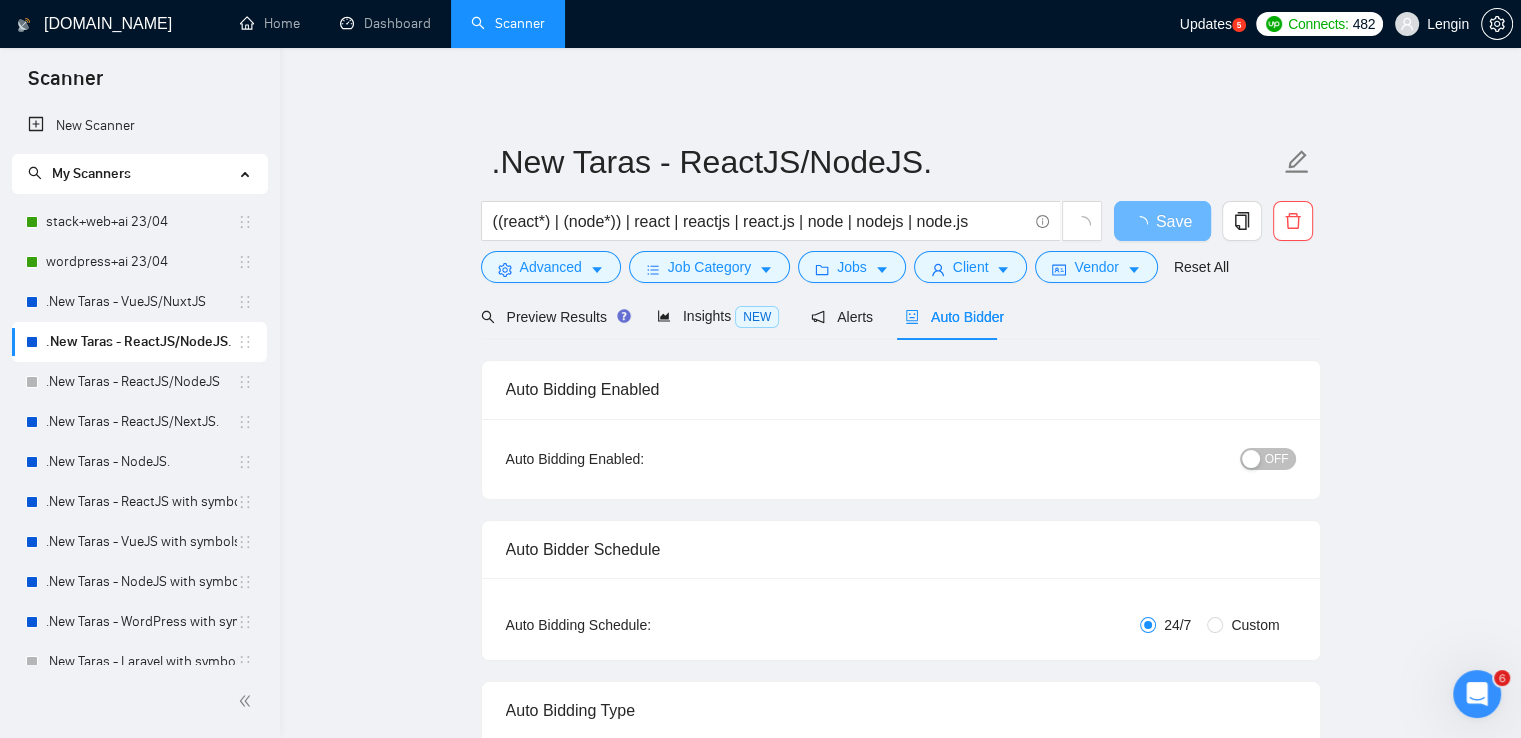 type 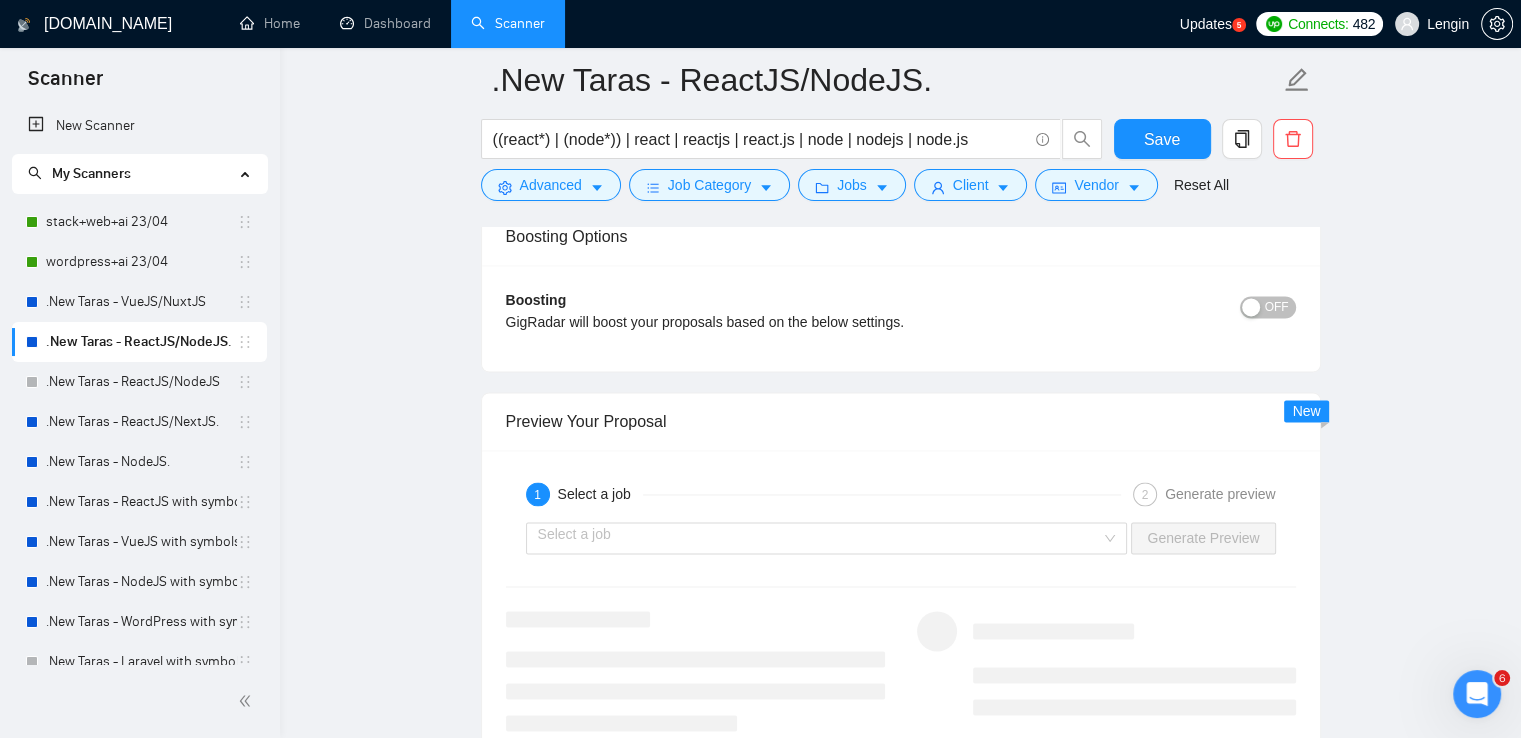 scroll, scrollTop: 3054, scrollLeft: 0, axis: vertical 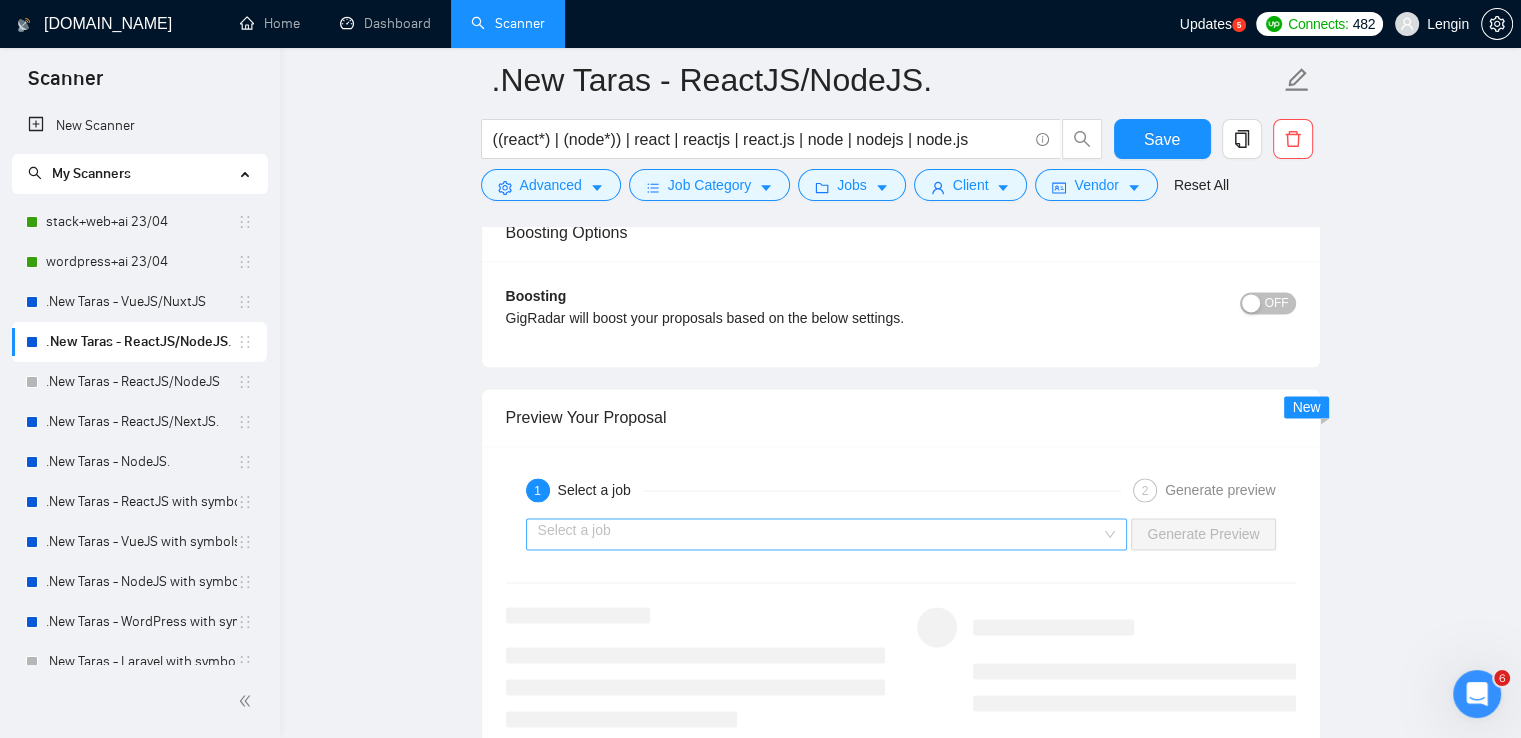 click on "Select a job" at bounding box center [827, 534] 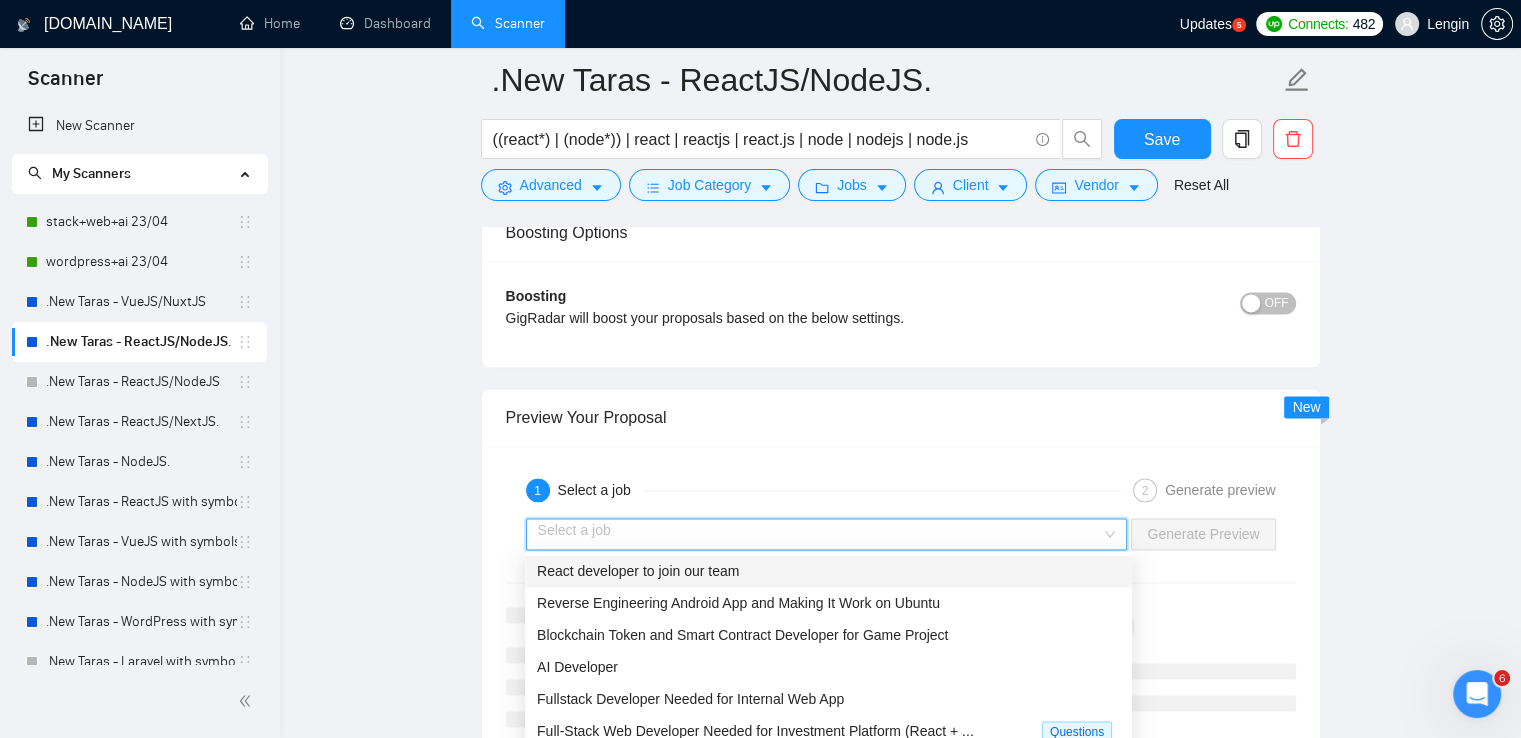 click on "React developer to join our team" at bounding box center [828, 571] 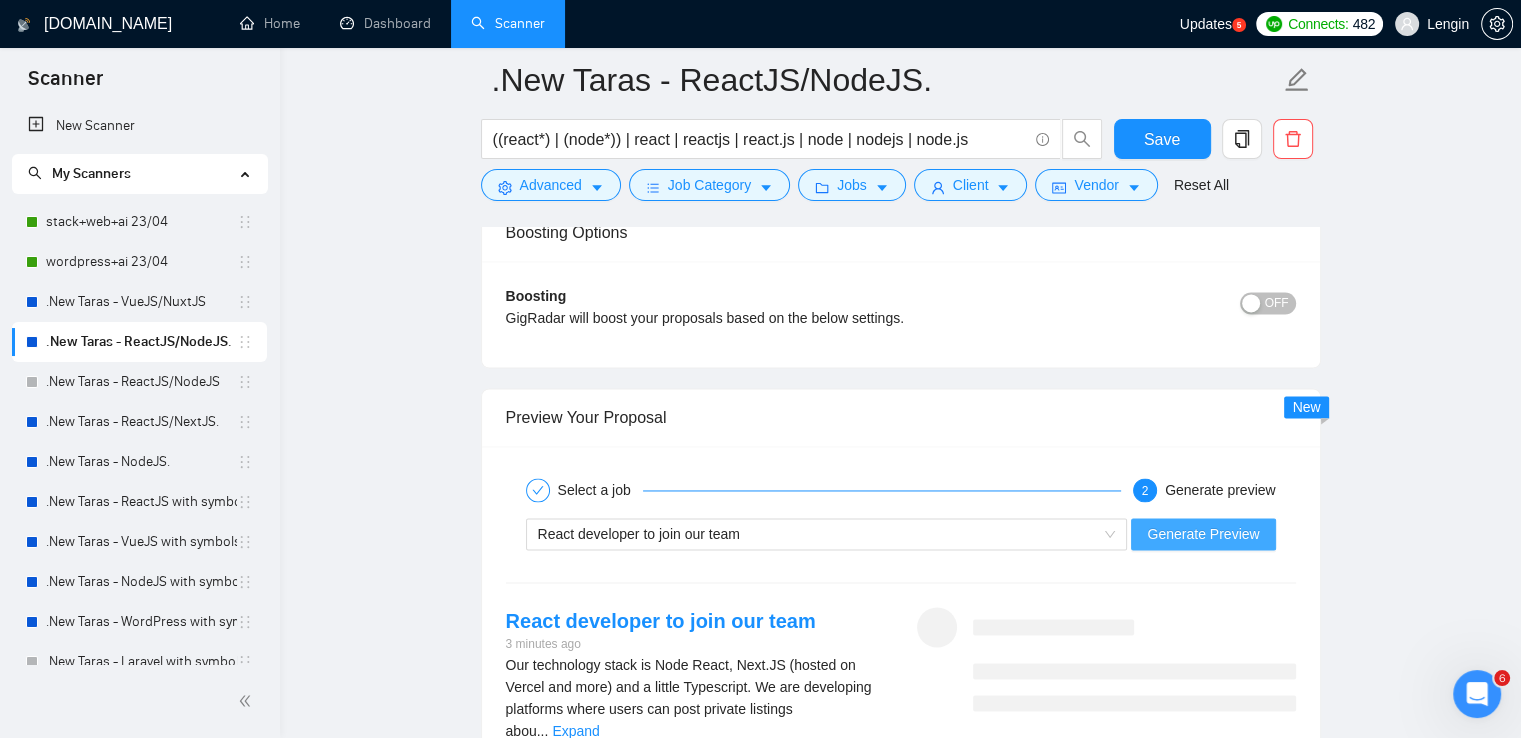 click on "Generate Preview" at bounding box center [1203, 534] 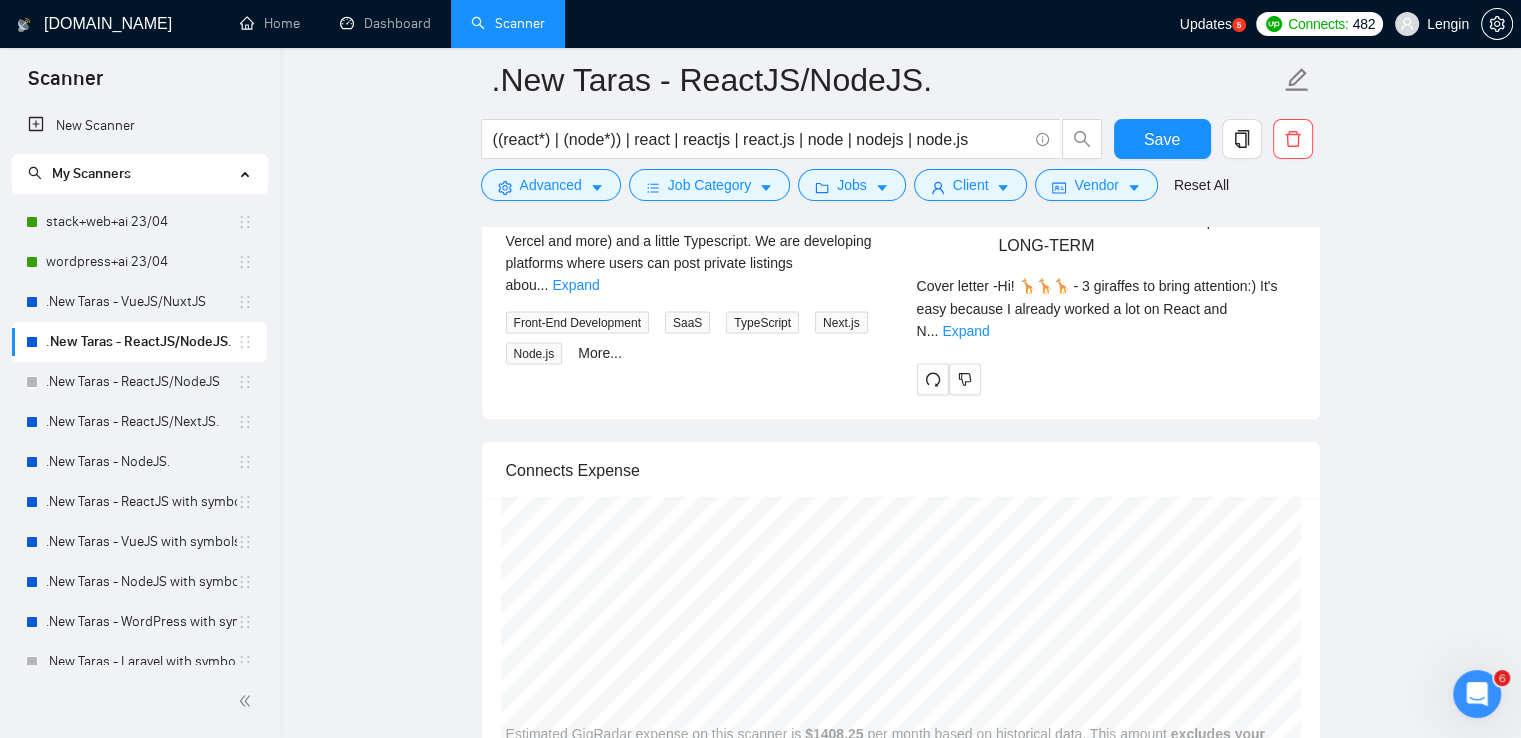 scroll, scrollTop: 3502, scrollLeft: 0, axis: vertical 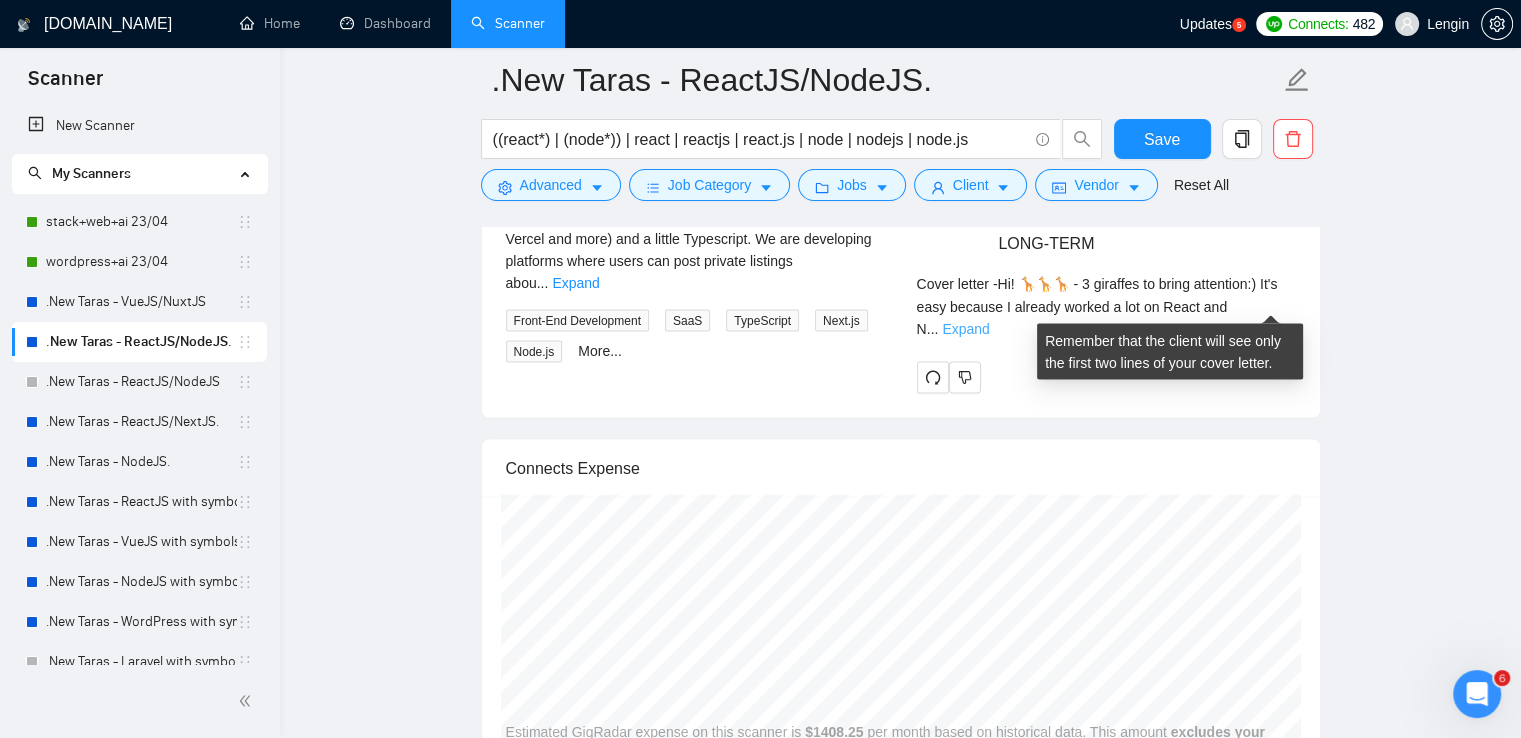 click on "Expand" at bounding box center (965, 328) 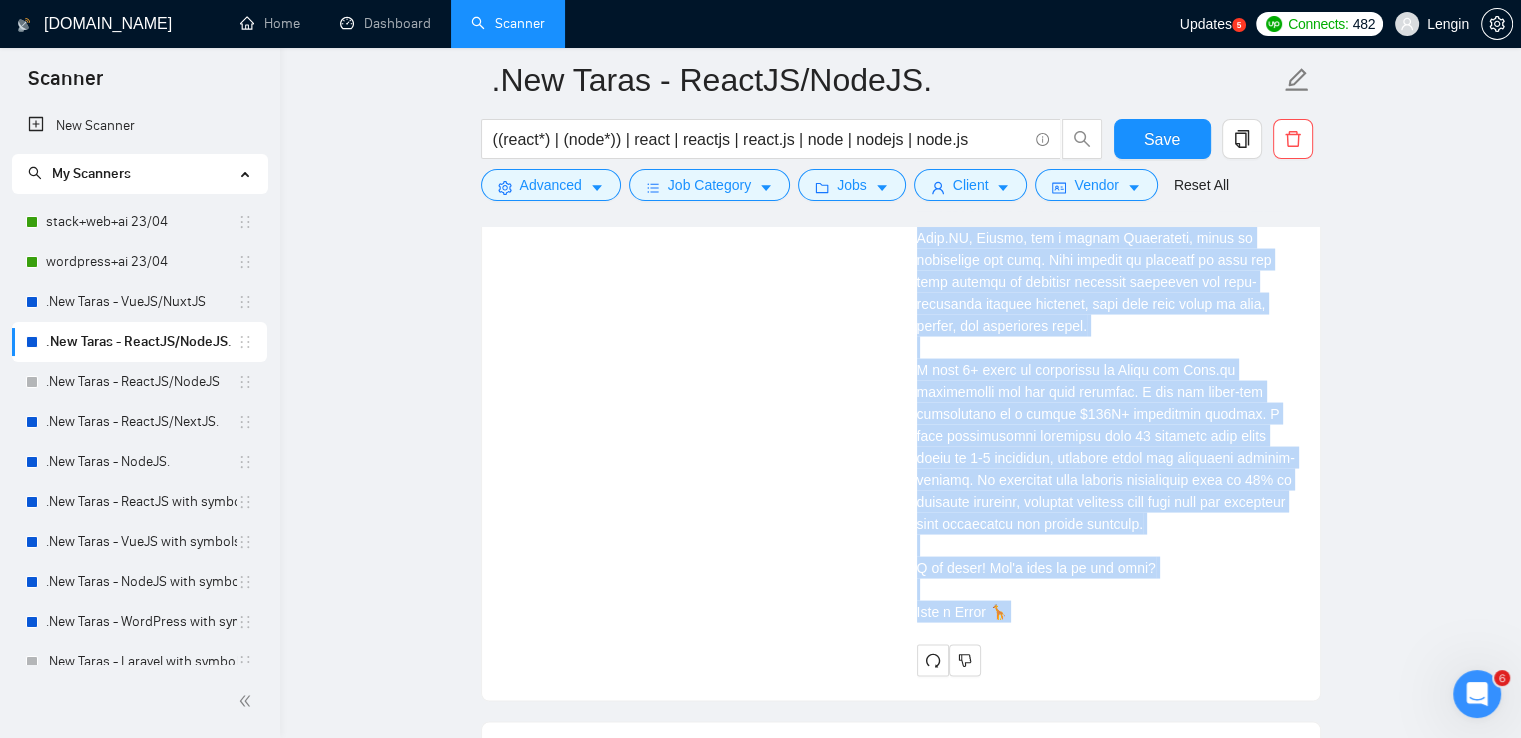 scroll, scrollTop: 4013, scrollLeft: 0, axis: vertical 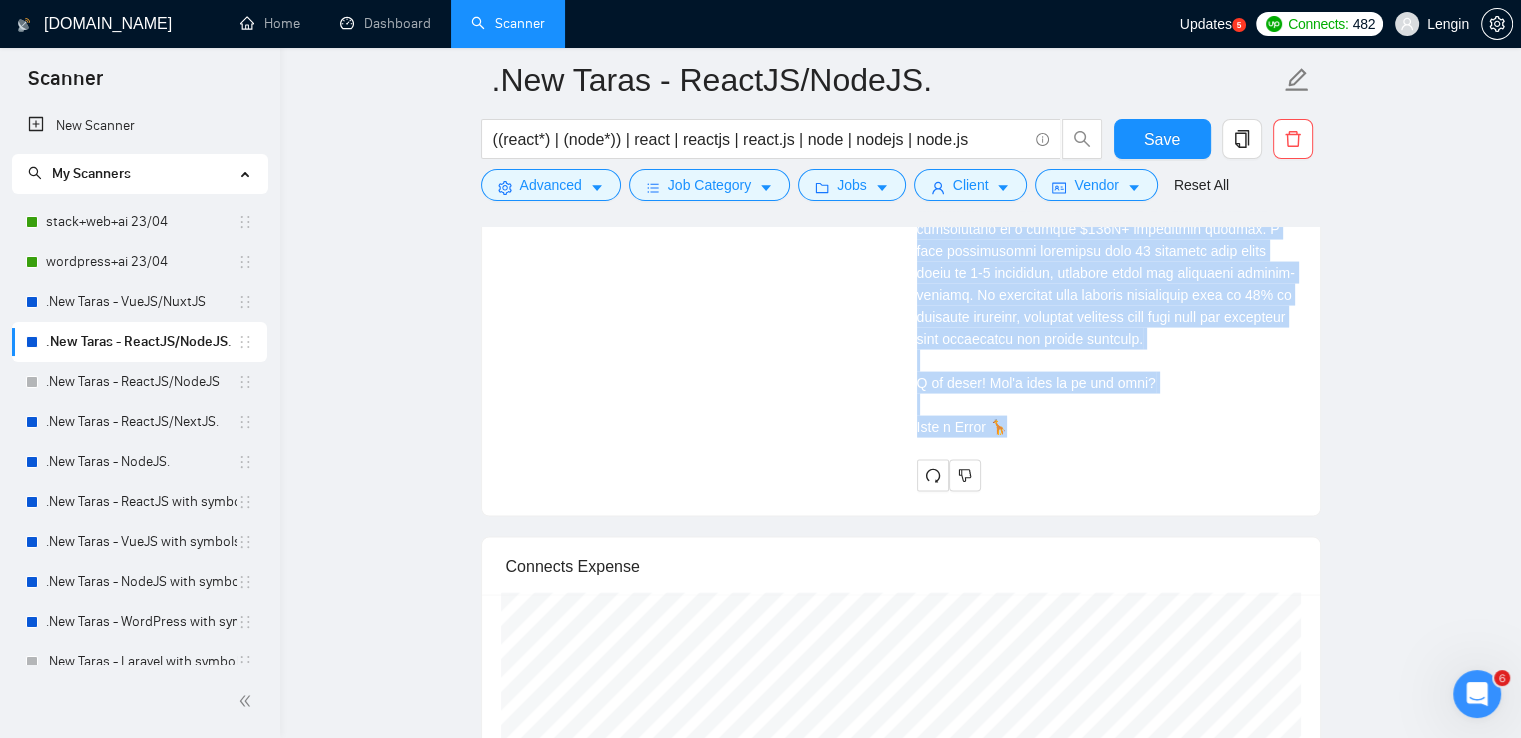 drag, startPoint x: 917, startPoint y: 313, endPoint x: 1060, endPoint y: 428, distance: 183.50476 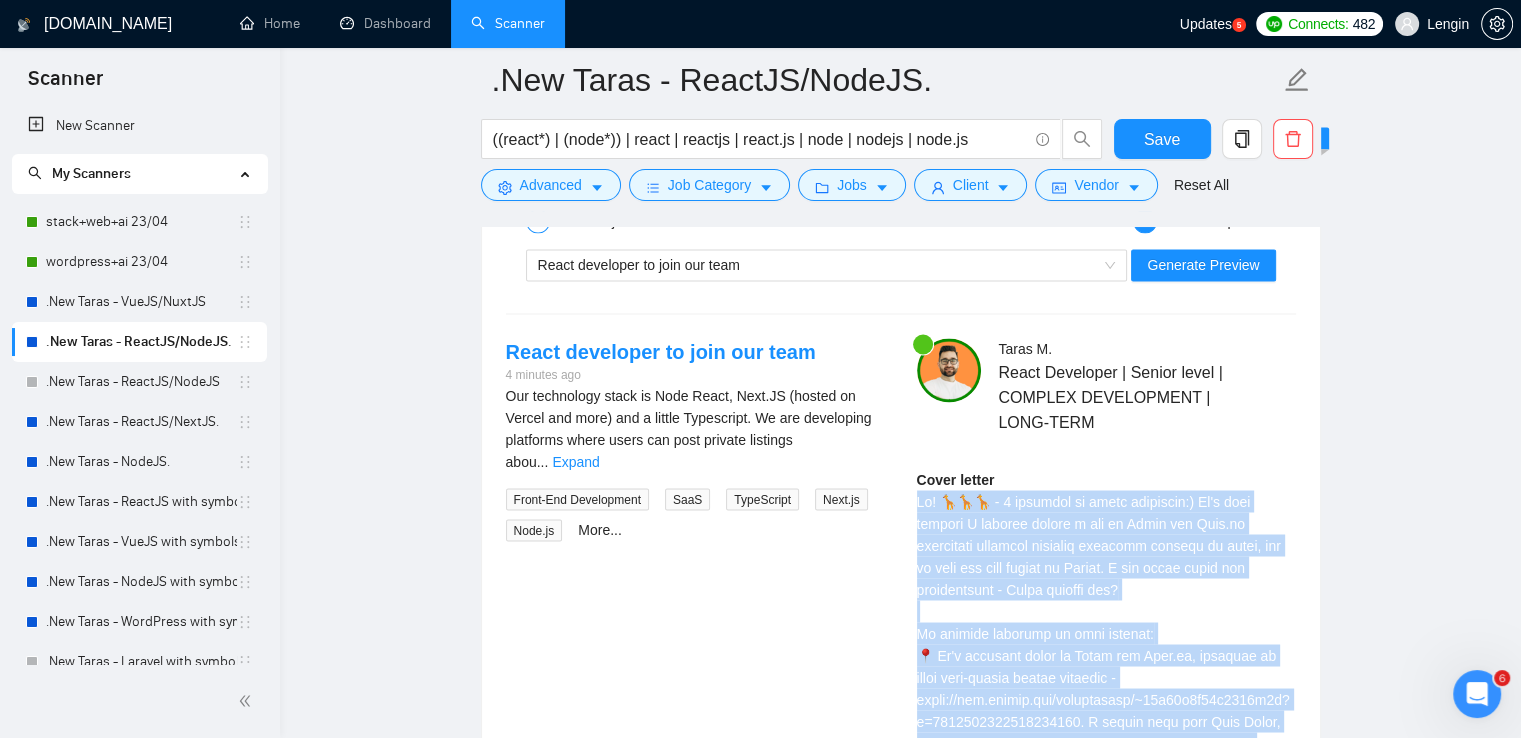 scroll, scrollTop: 3320, scrollLeft: 0, axis: vertical 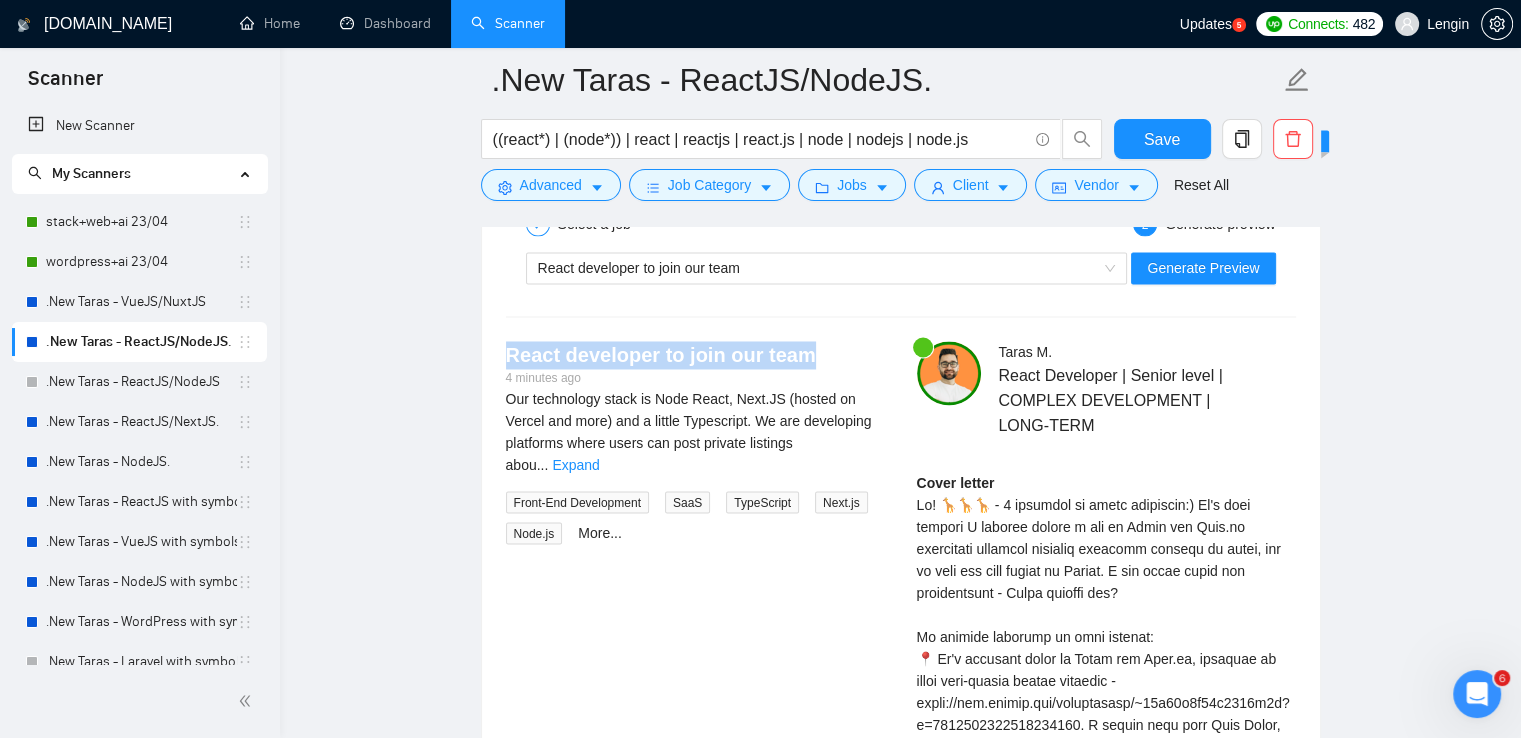 drag, startPoint x: 810, startPoint y: 354, endPoint x: 500, endPoint y: 352, distance: 310.00644 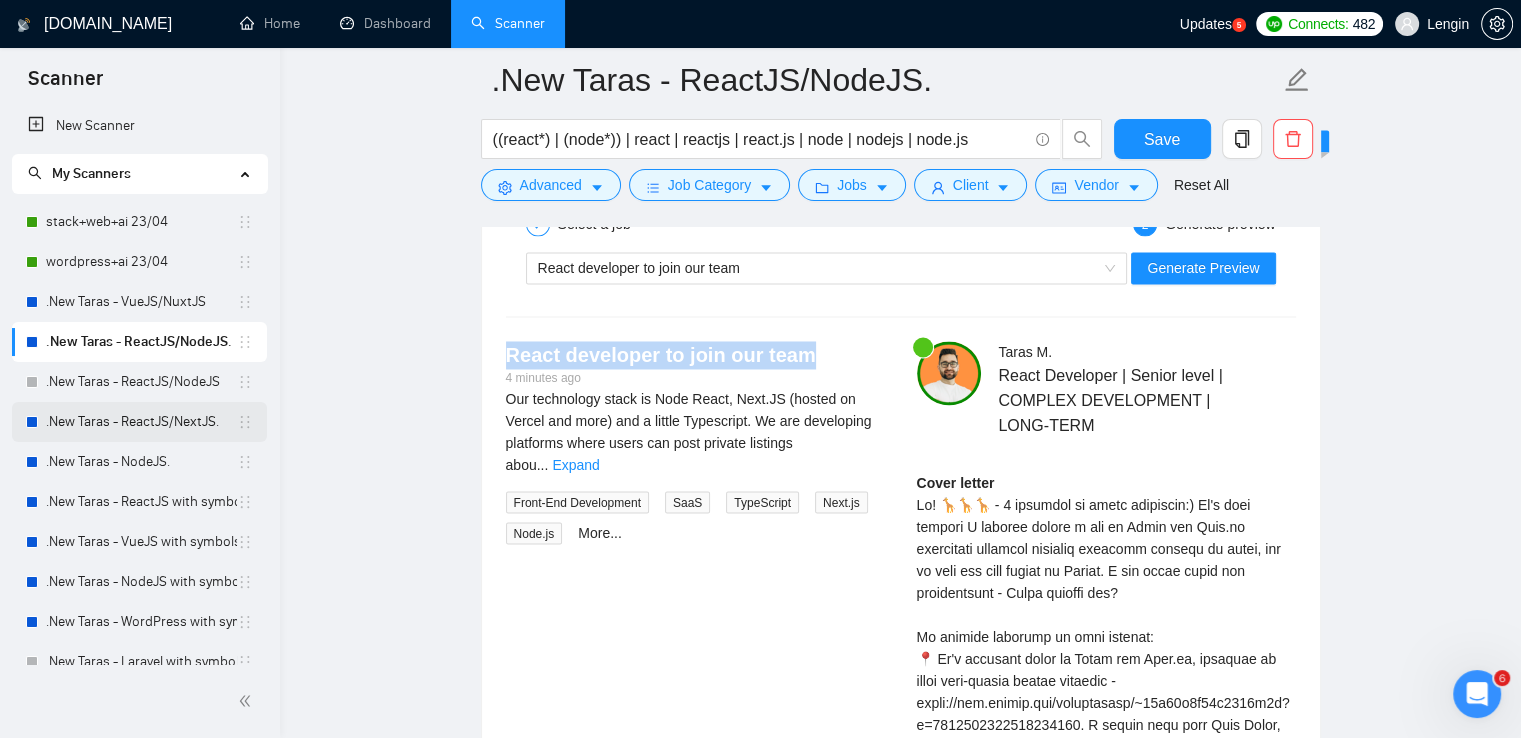 click on ".New Taras - ReactJS/NextJS." at bounding box center (141, 422) 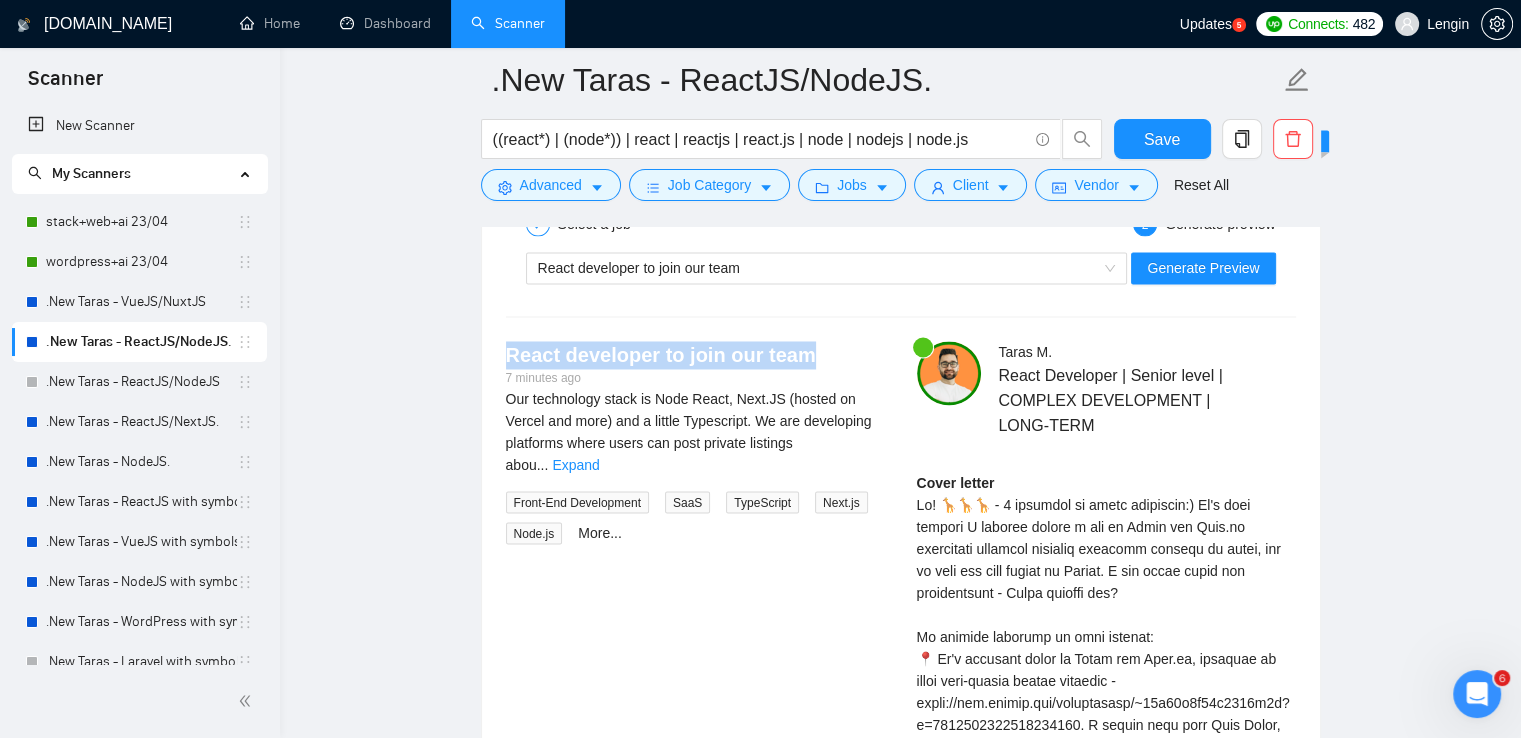 scroll, scrollTop: 0, scrollLeft: 0, axis: both 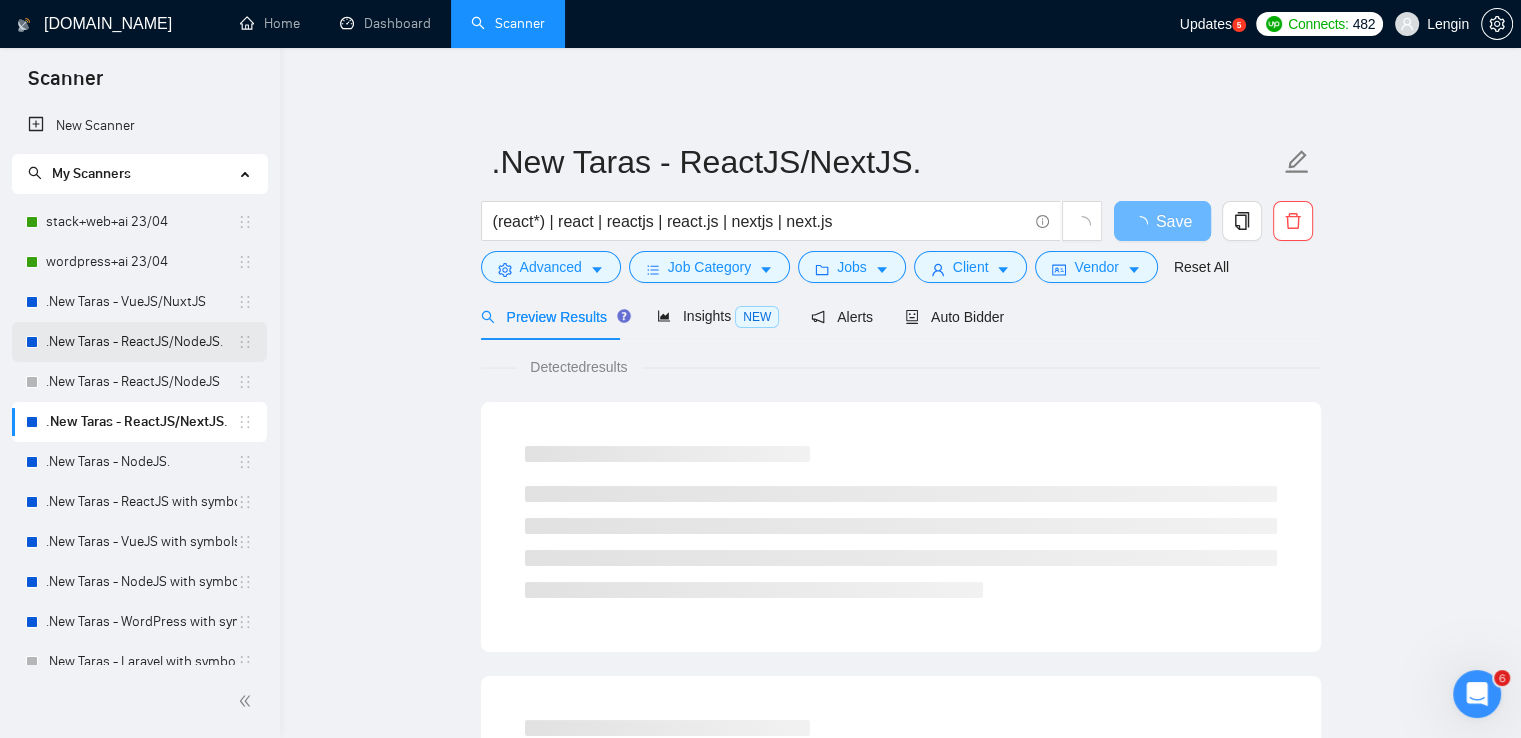 click on ".New Taras - ReactJS/NodeJS." at bounding box center (141, 342) 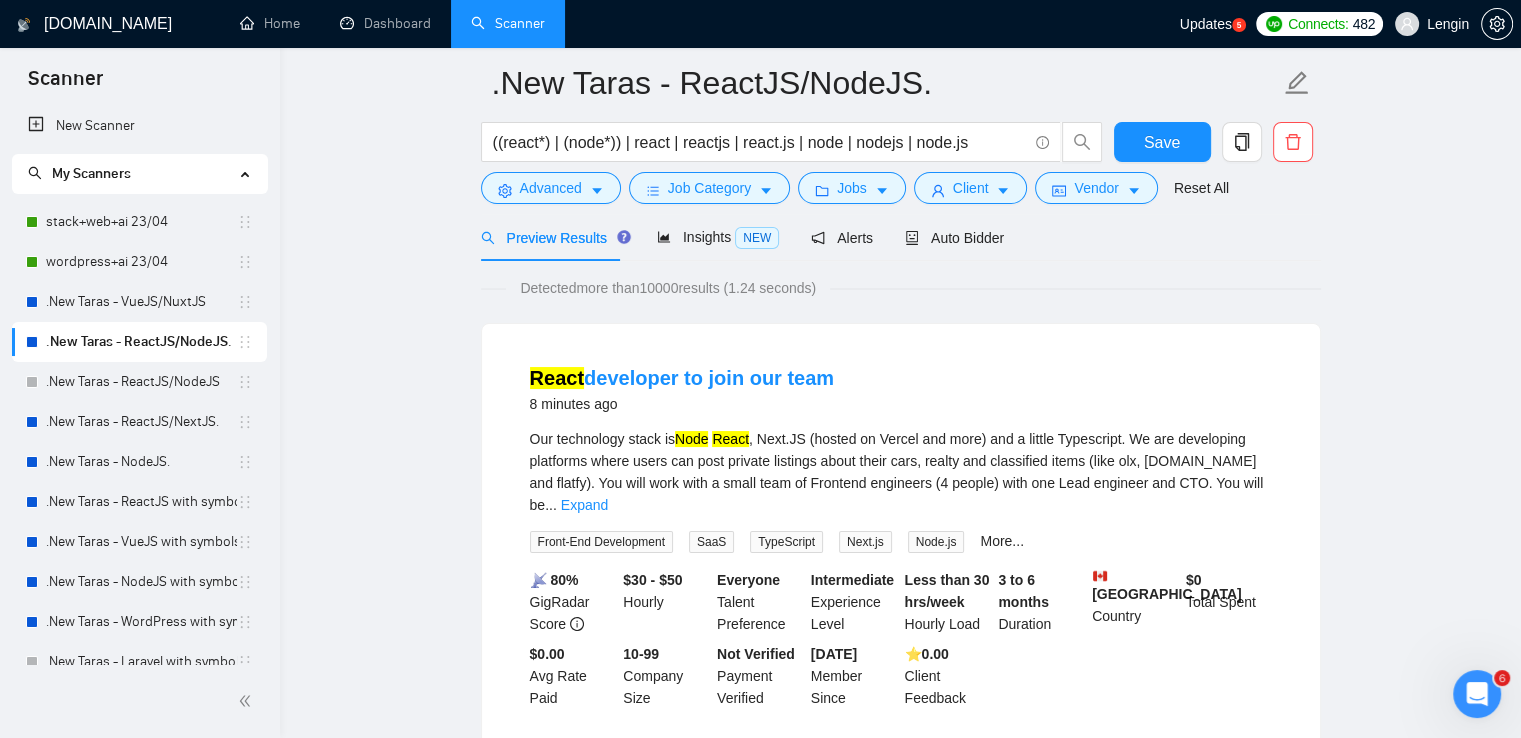 scroll, scrollTop: 0, scrollLeft: 0, axis: both 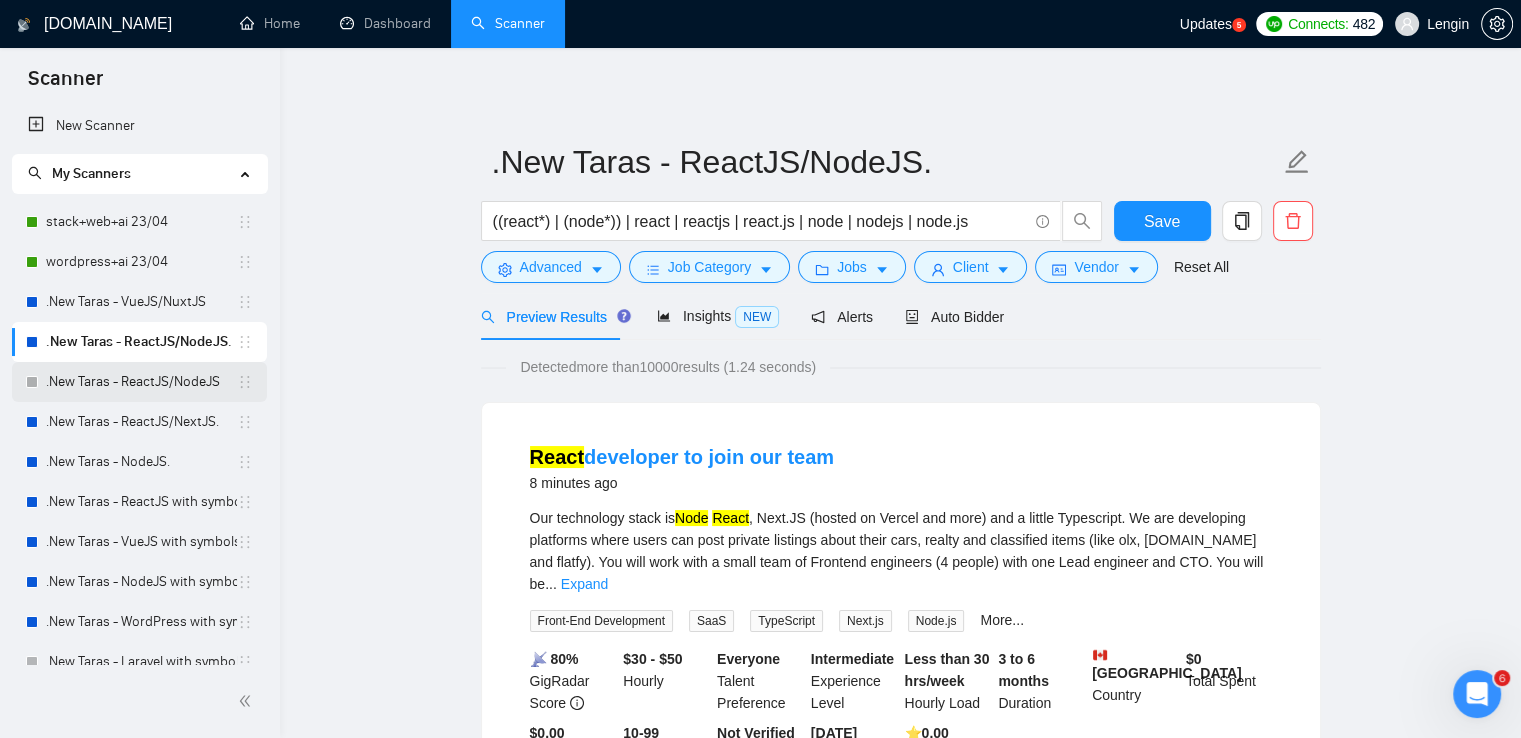 click on ".New Taras - ReactJS/NodeJS" at bounding box center [141, 382] 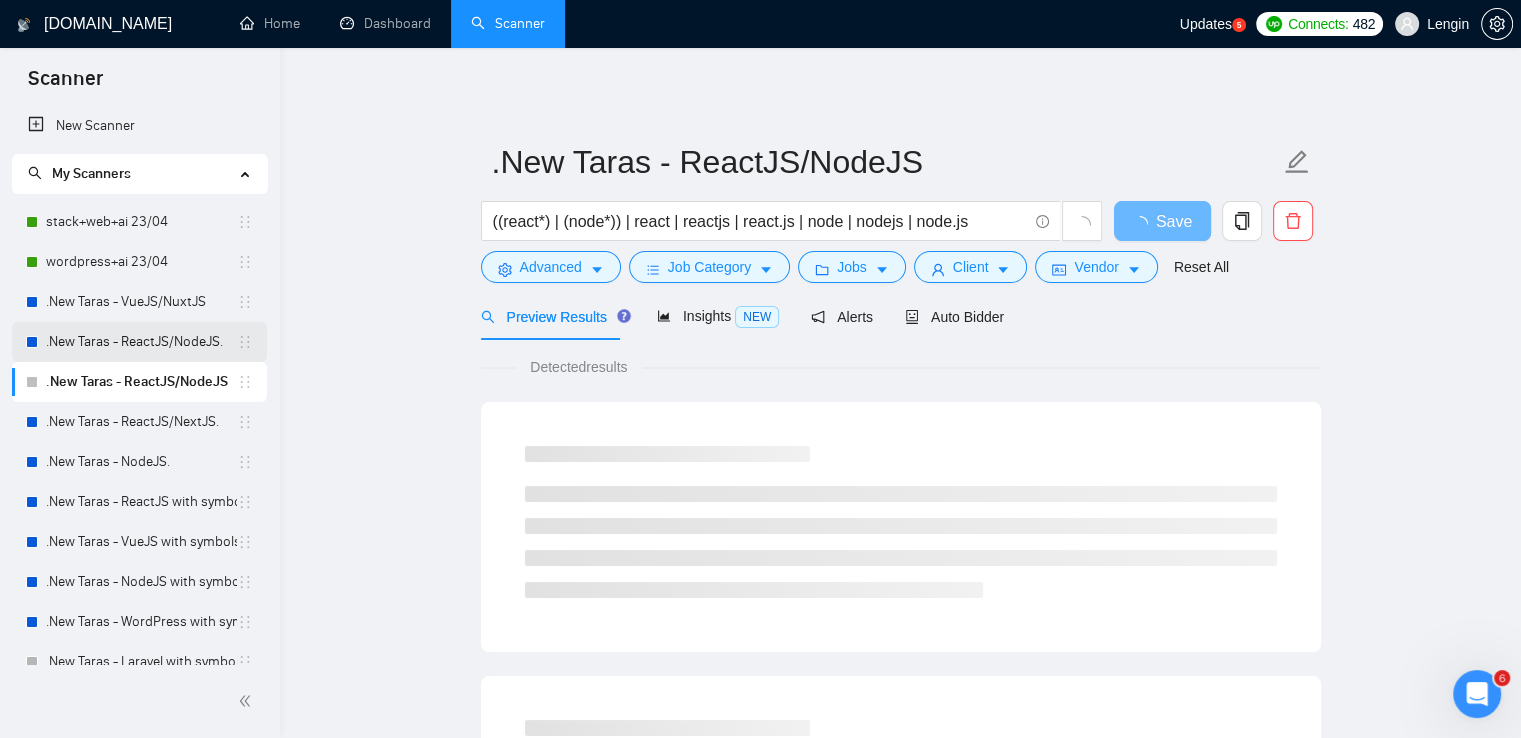 click on ".New Taras - ReactJS/NodeJS." at bounding box center [141, 342] 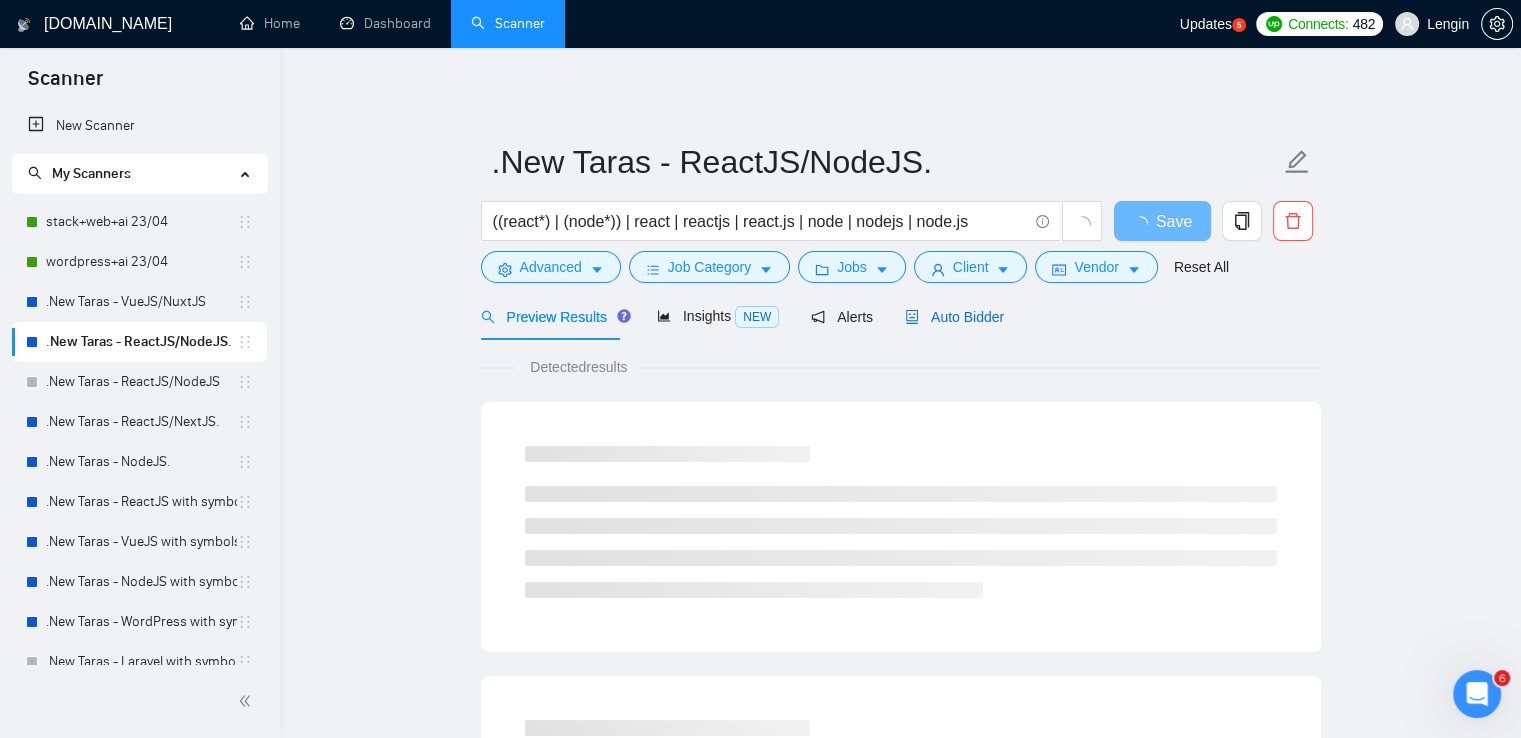click on "Auto Bidder" at bounding box center [954, 317] 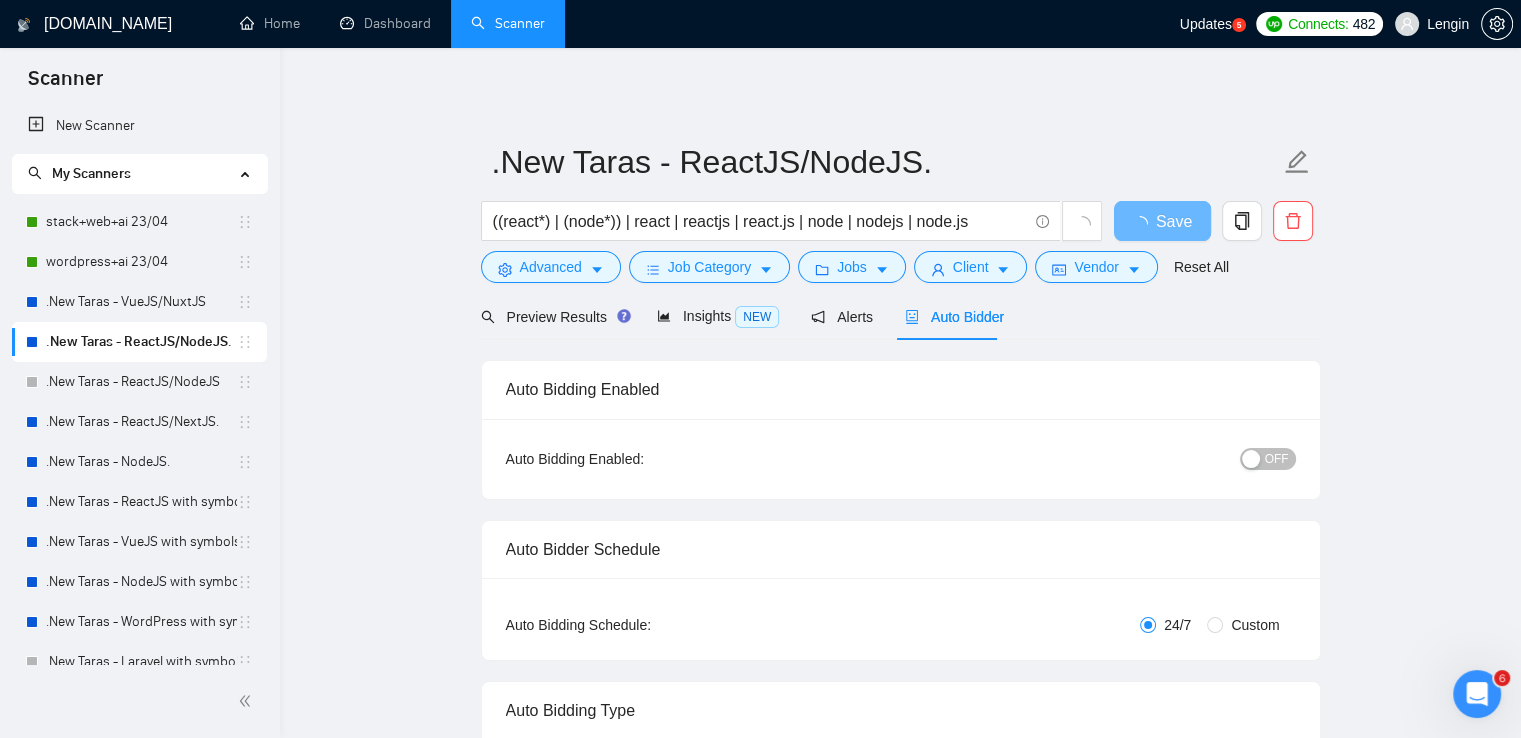 type 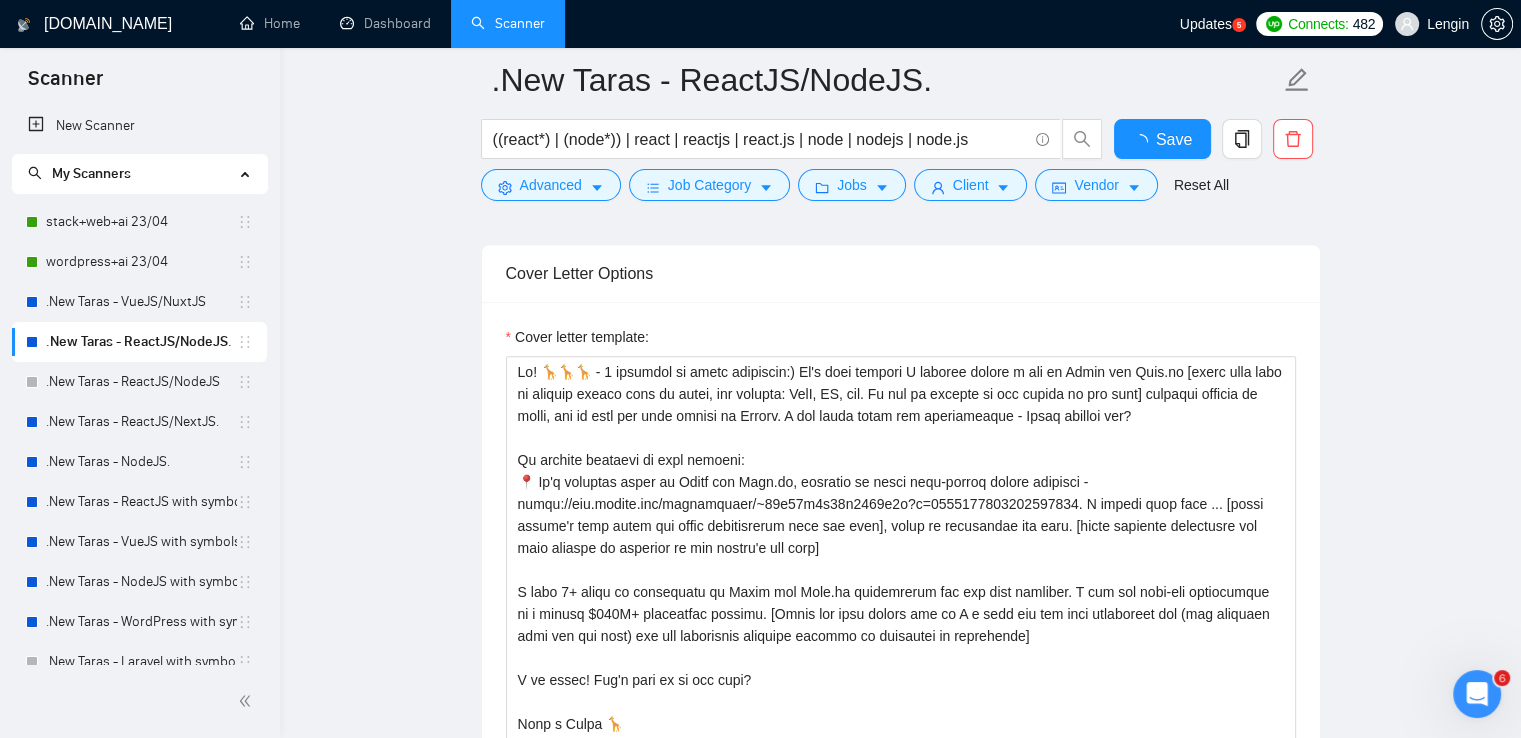 type 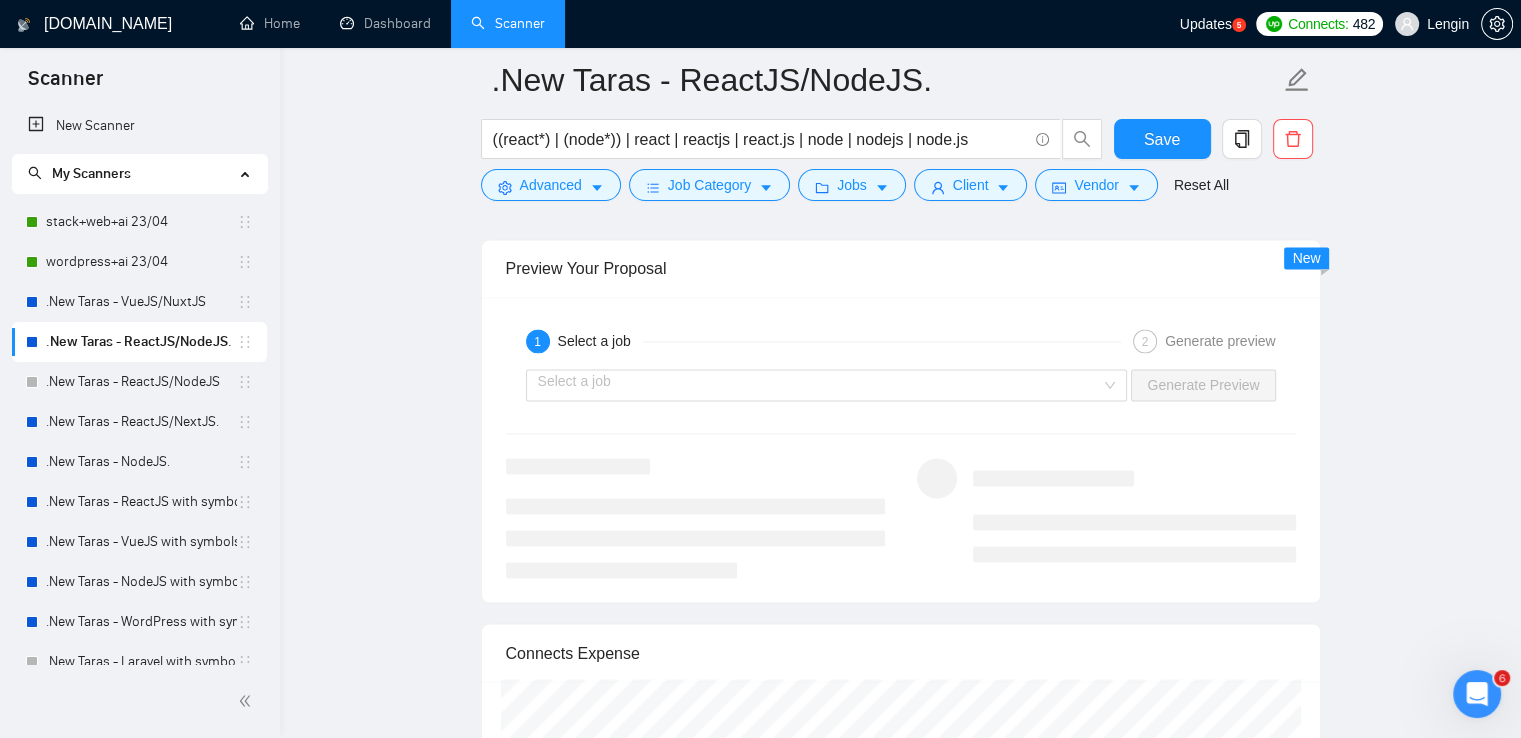scroll, scrollTop: 3208, scrollLeft: 0, axis: vertical 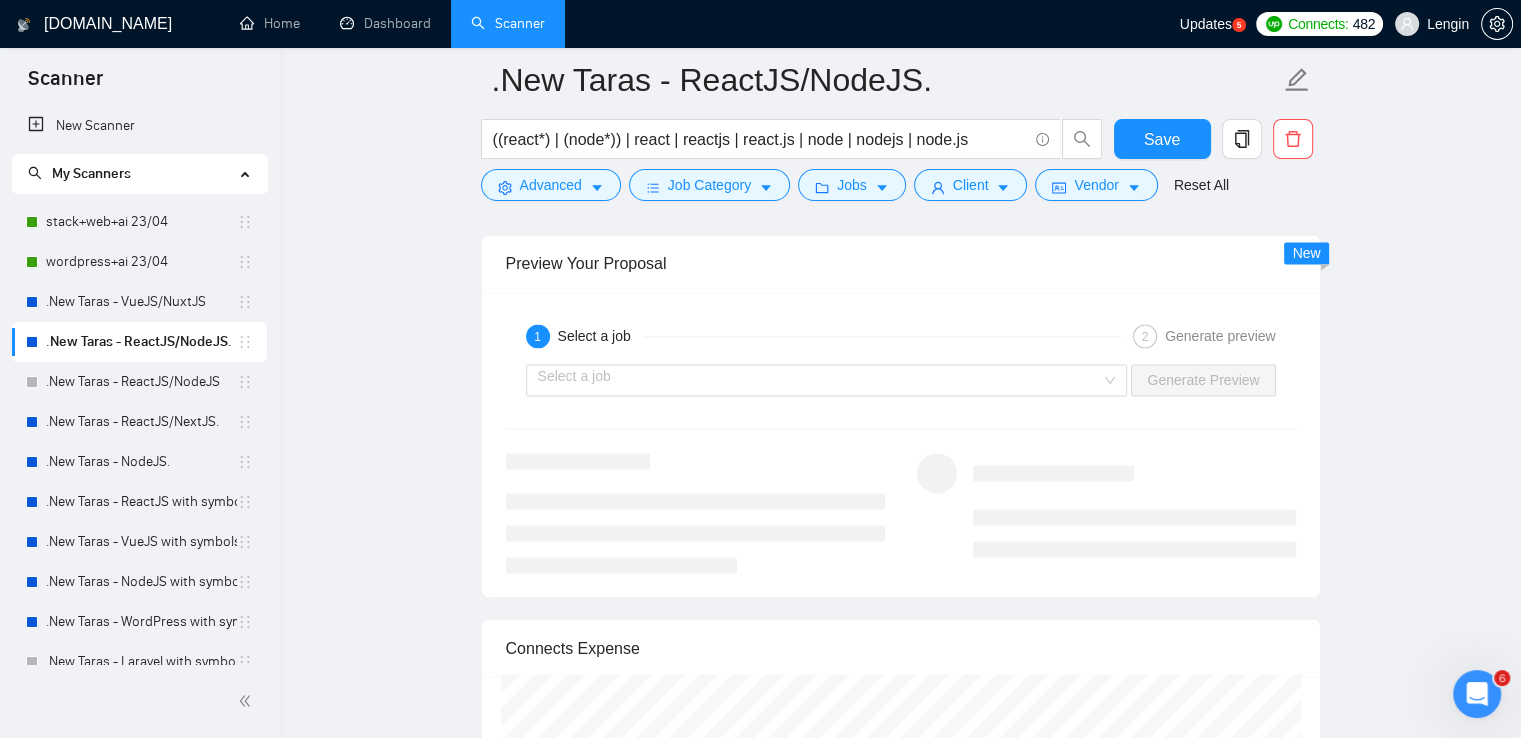 click on "Select a job" at bounding box center [827, 380] 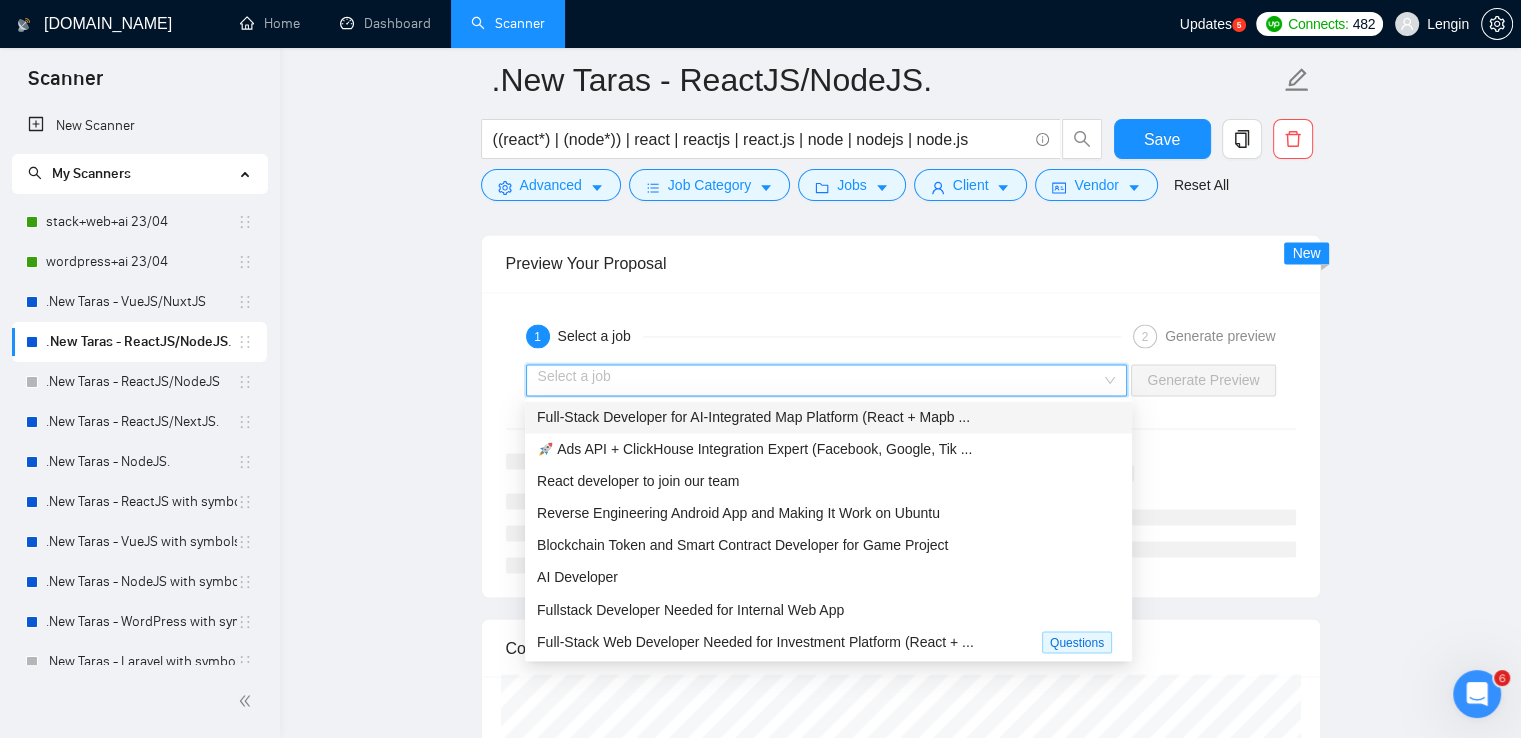 click on "Full-Stack Developer for AI-Integrated Map Platform (React + Mapb ..." at bounding box center [753, 417] 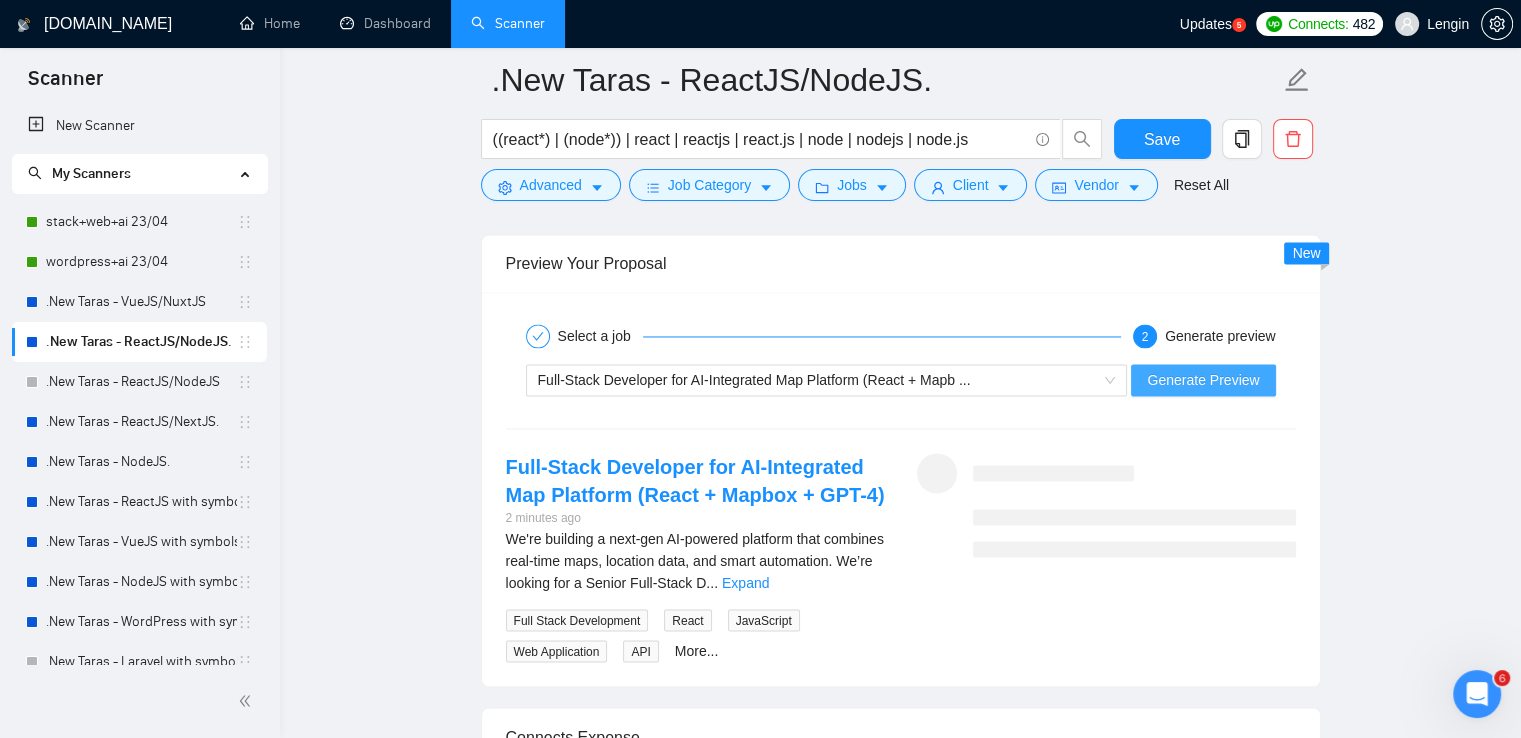 click on "Generate Preview" at bounding box center (1203, 380) 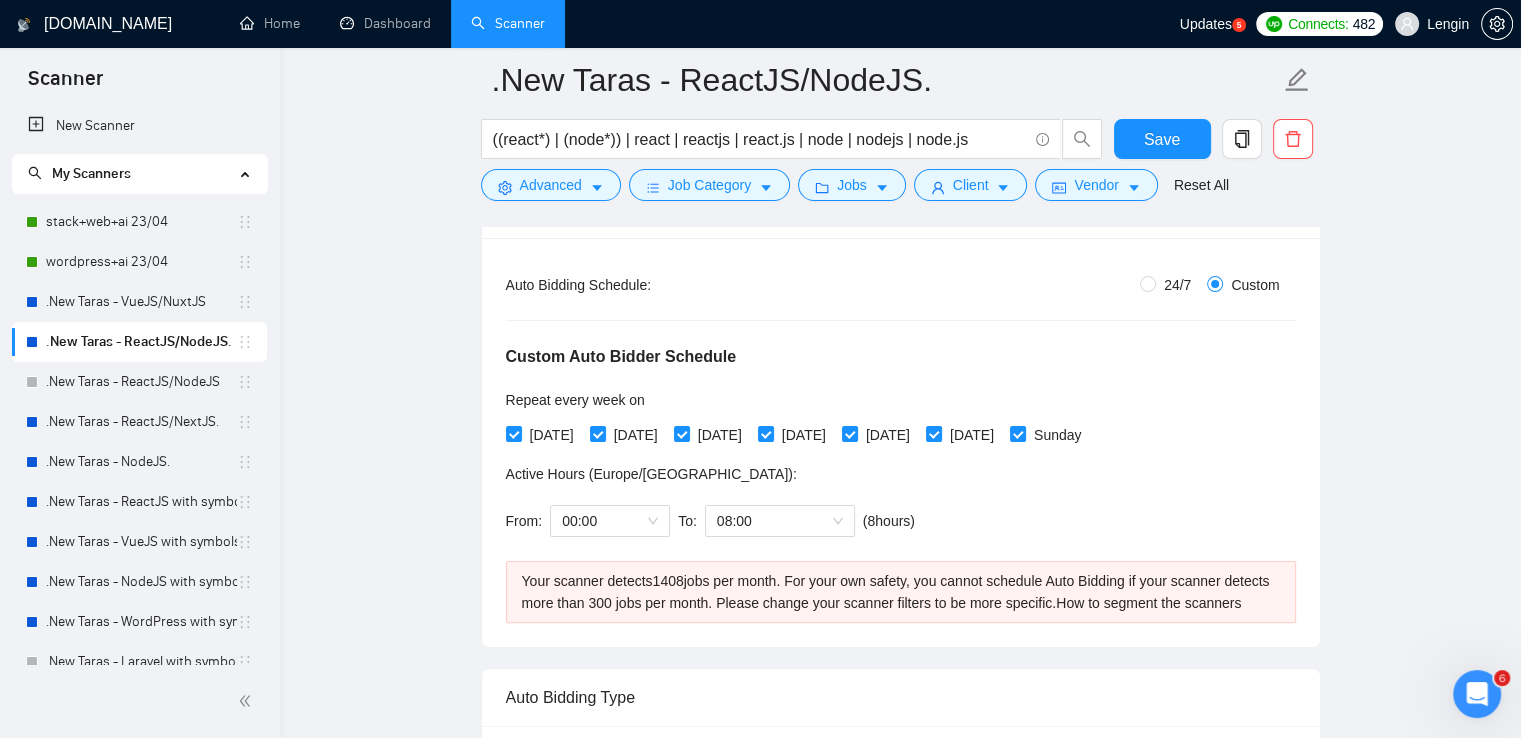 scroll, scrollTop: 140, scrollLeft: 0, axis: vertical 